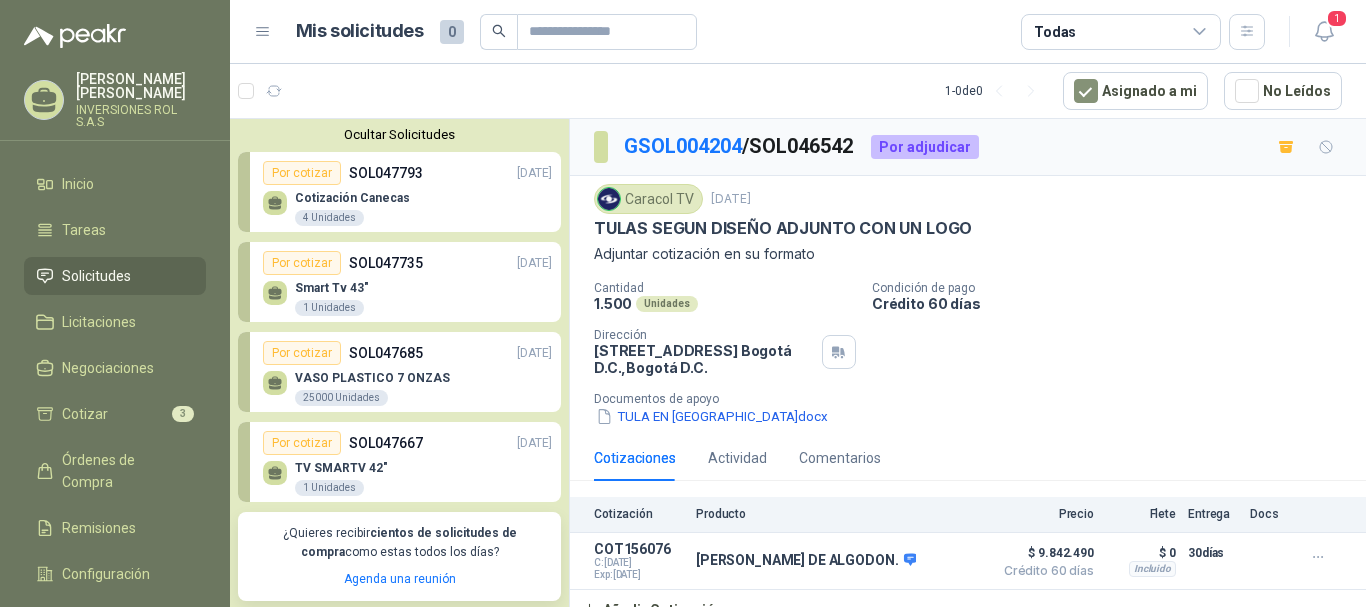 scroll, scrollTop: 0, scrollLeft: 0, axis: both 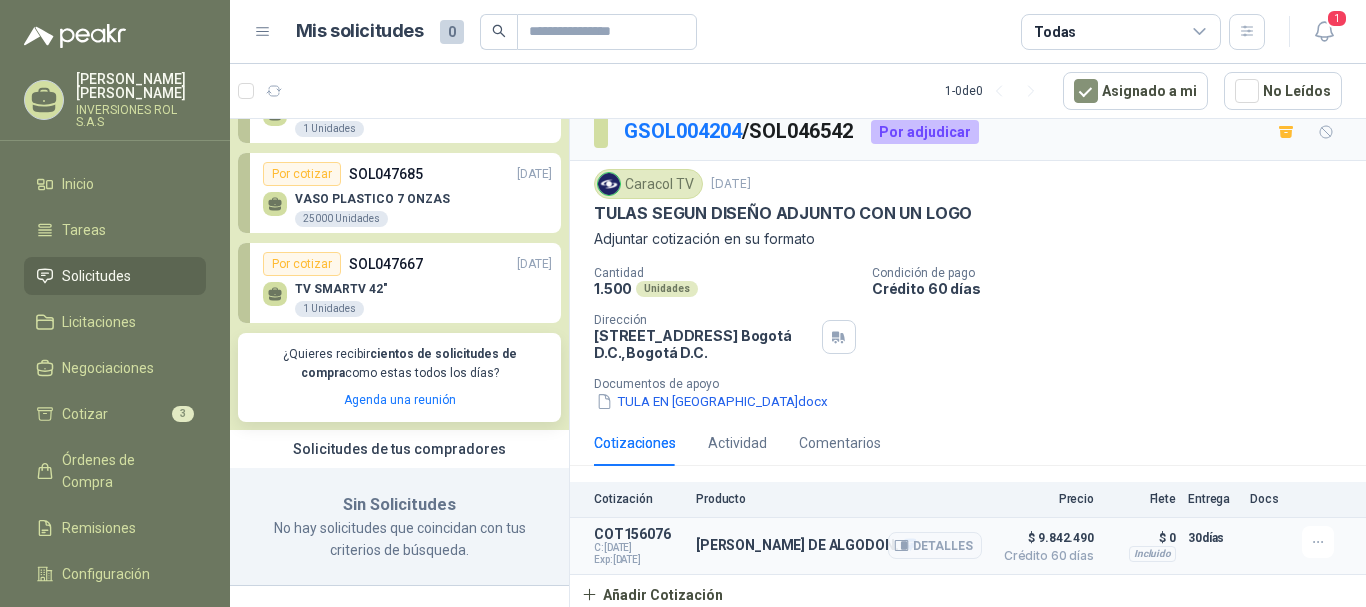 click on "[PERSON_NAME] DE ALGODON." at bounding box center (806, 546) 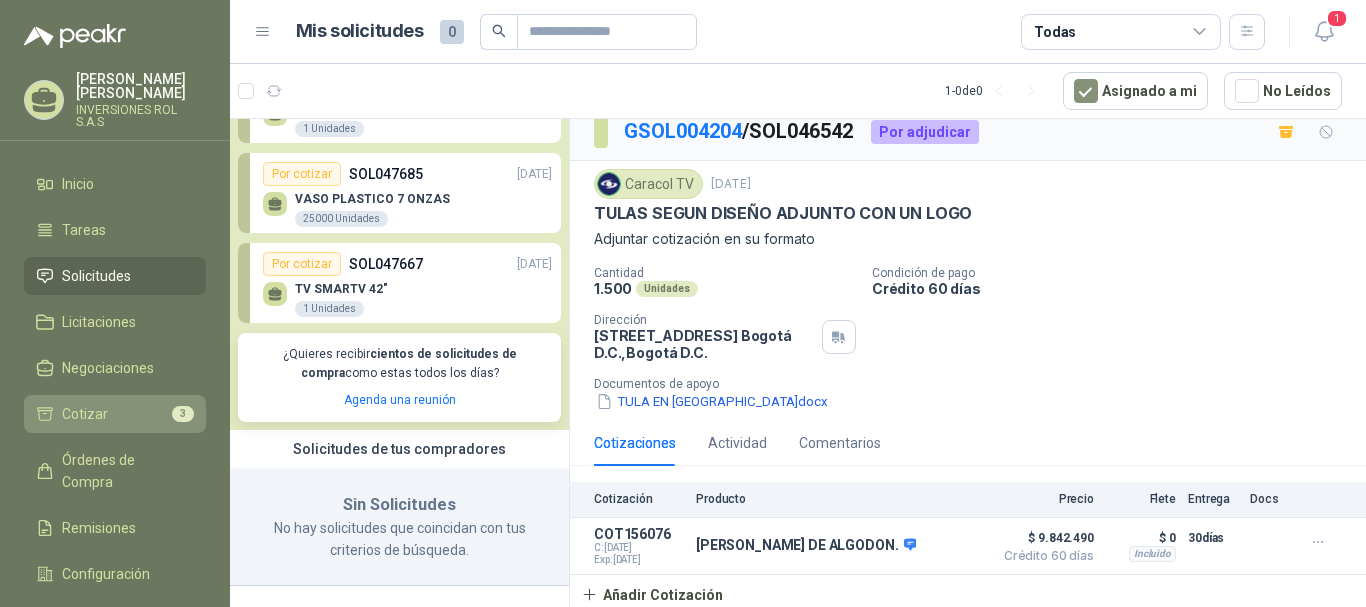 click on "Cotizar 3" at bounding box center (115, 414) 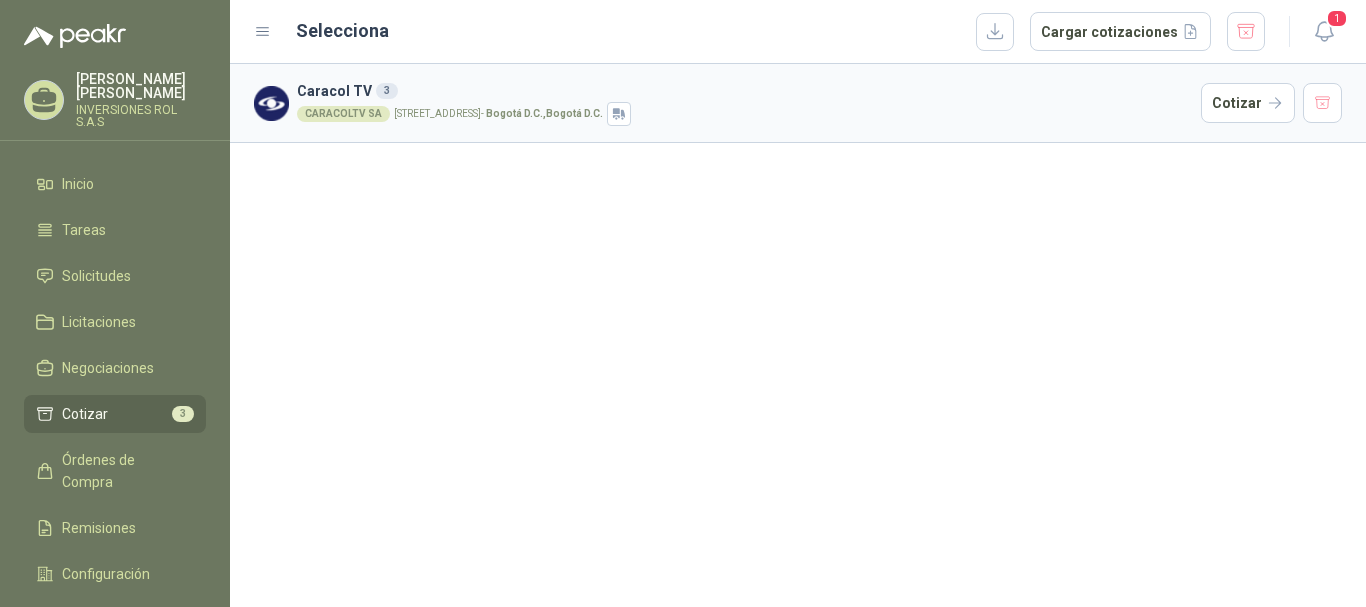click on "CARACOLTV SA [STREET_ADDRESS] D.C. ,  [GEOGRAPHIC_DATA] D.C." at bounding box center (745, 114) 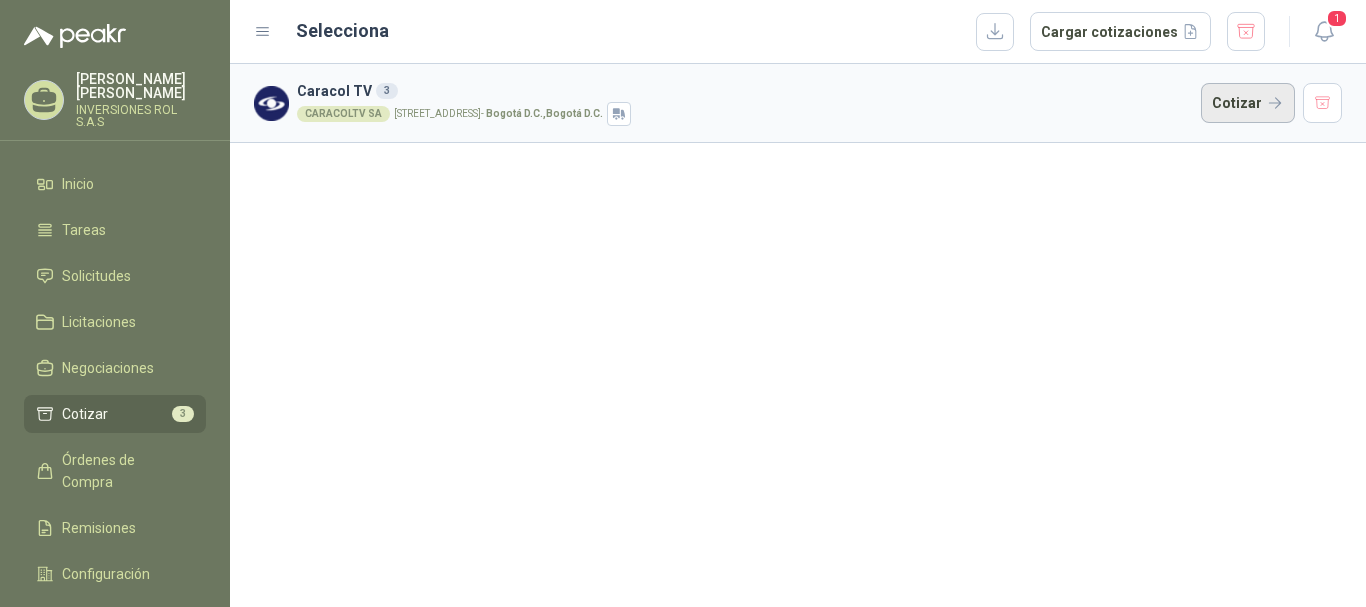 click on "Cotizar" at bounding box center [1248, 103] 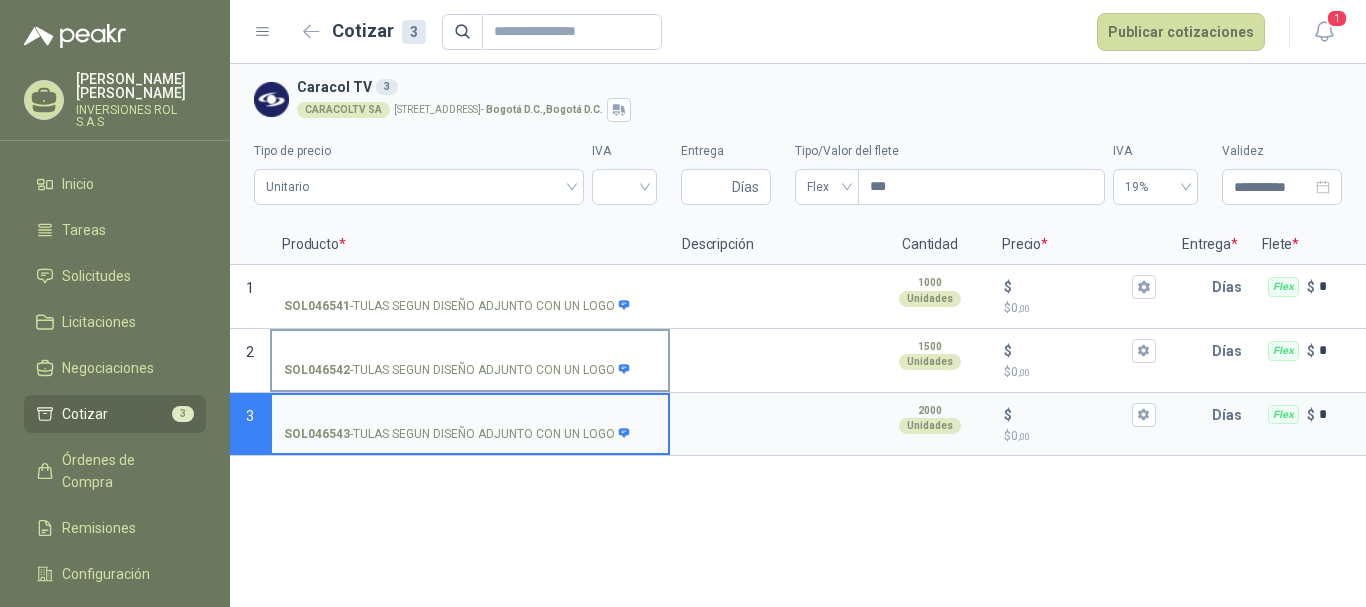 click on "SOL046542  -  TULAS SEGUN DISEÑO ADJUNTO CON UN LOGO" at bounding box center (470, 359) 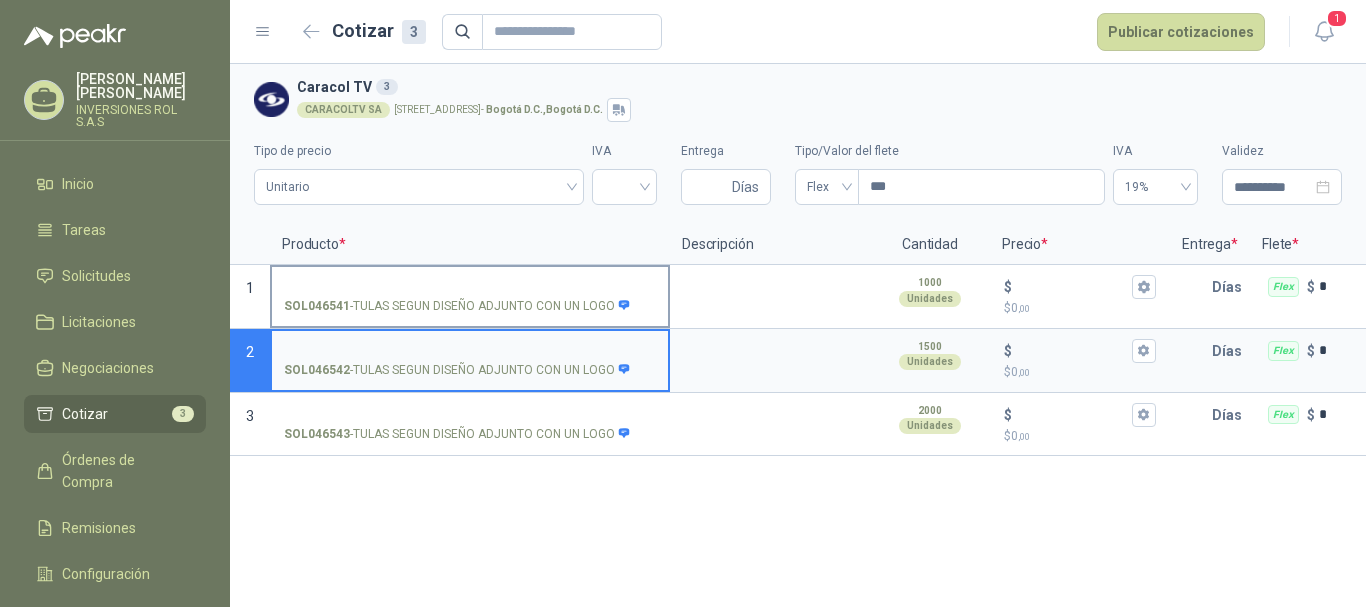 click on "SOL046541  -  TULAS SEGUN DISEÑO ADJUNTO CON UN LOGO" at bounding box center (457, 306) 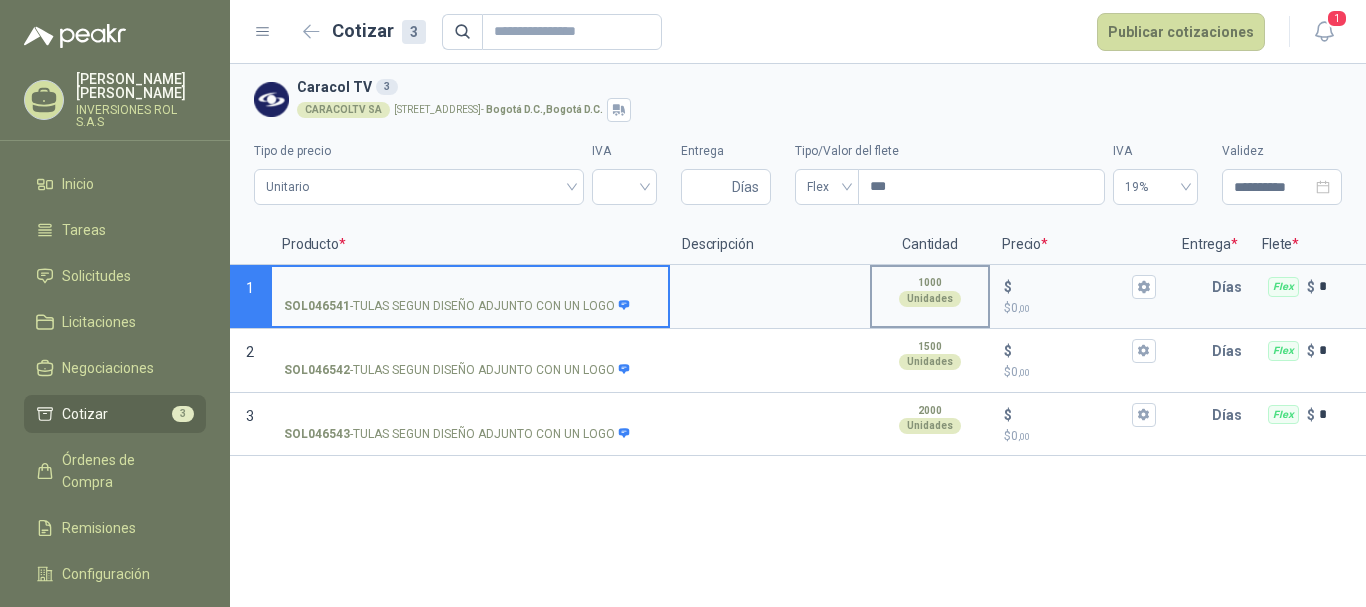 click on "Unidades" at bounding box center [930, 299] 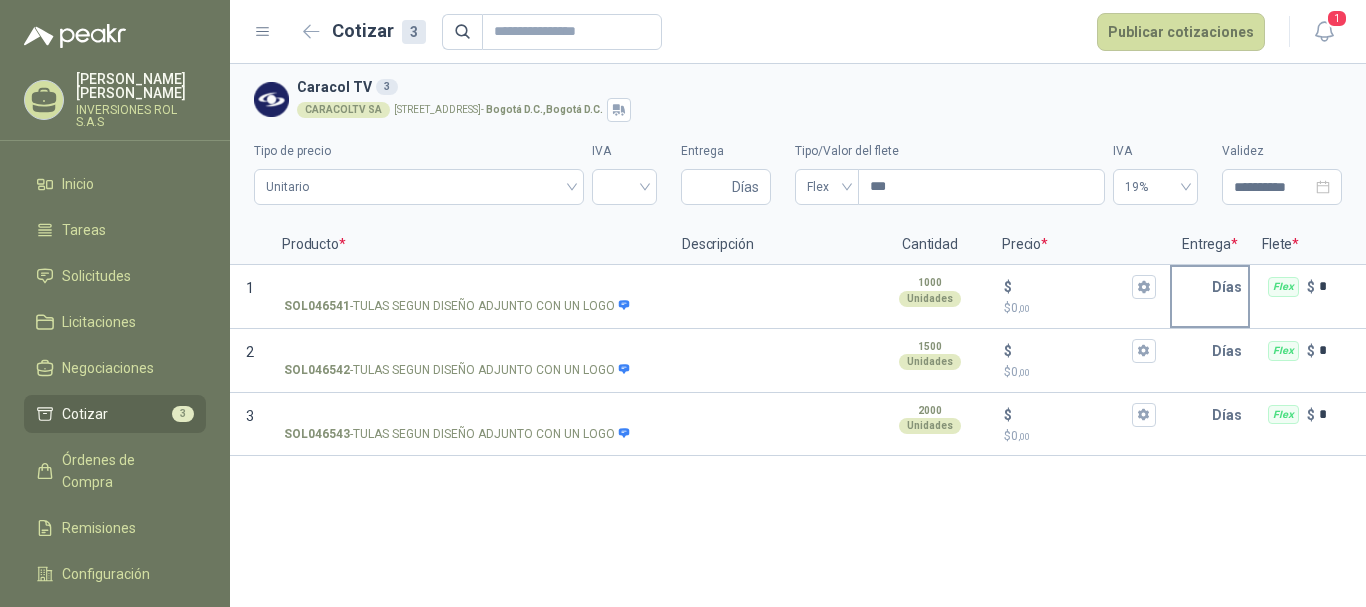 click on "Días" at bounding box center (1231, 287) 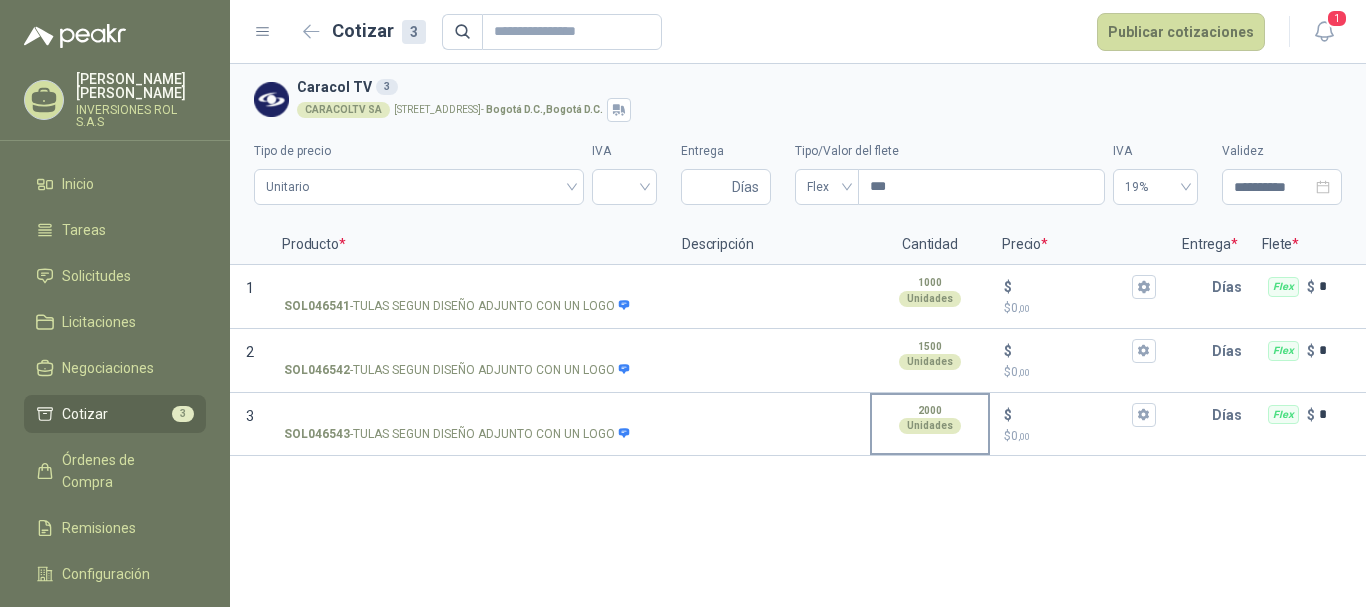 click on "Unidades" at bounding box center (930, 426) 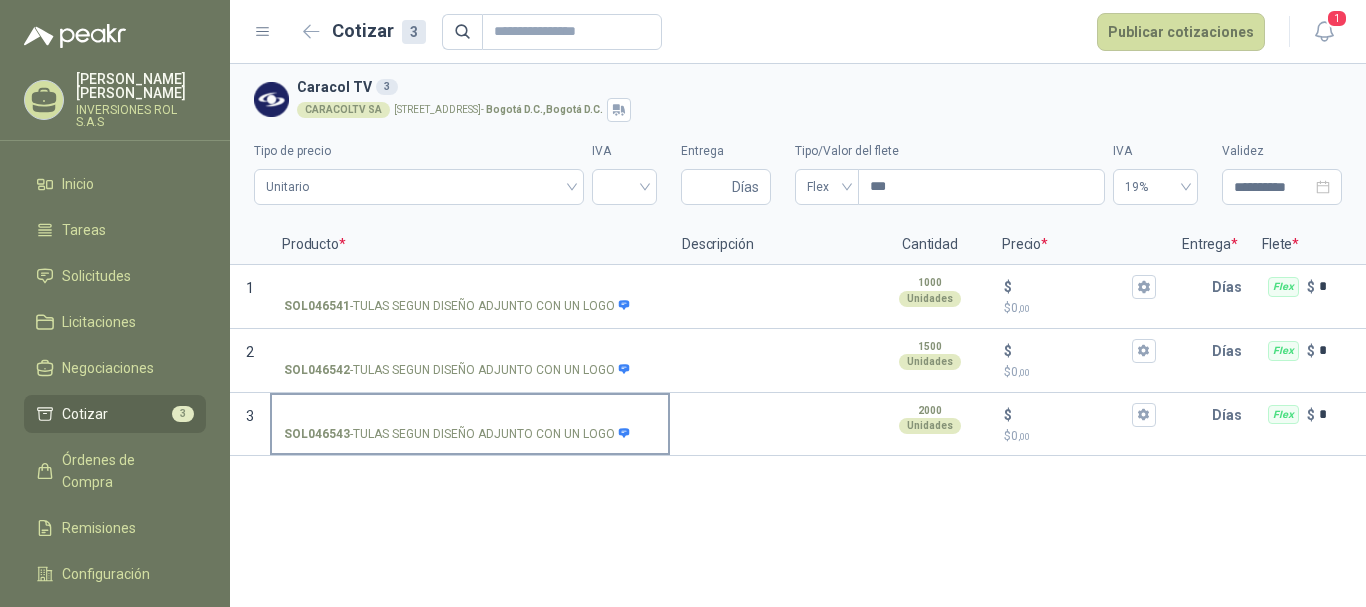 click on "SOL046543  -  TULAS SEGUN DISEÑO ADJUNTO CON UN LOGO" at bounding box center [457, 434] 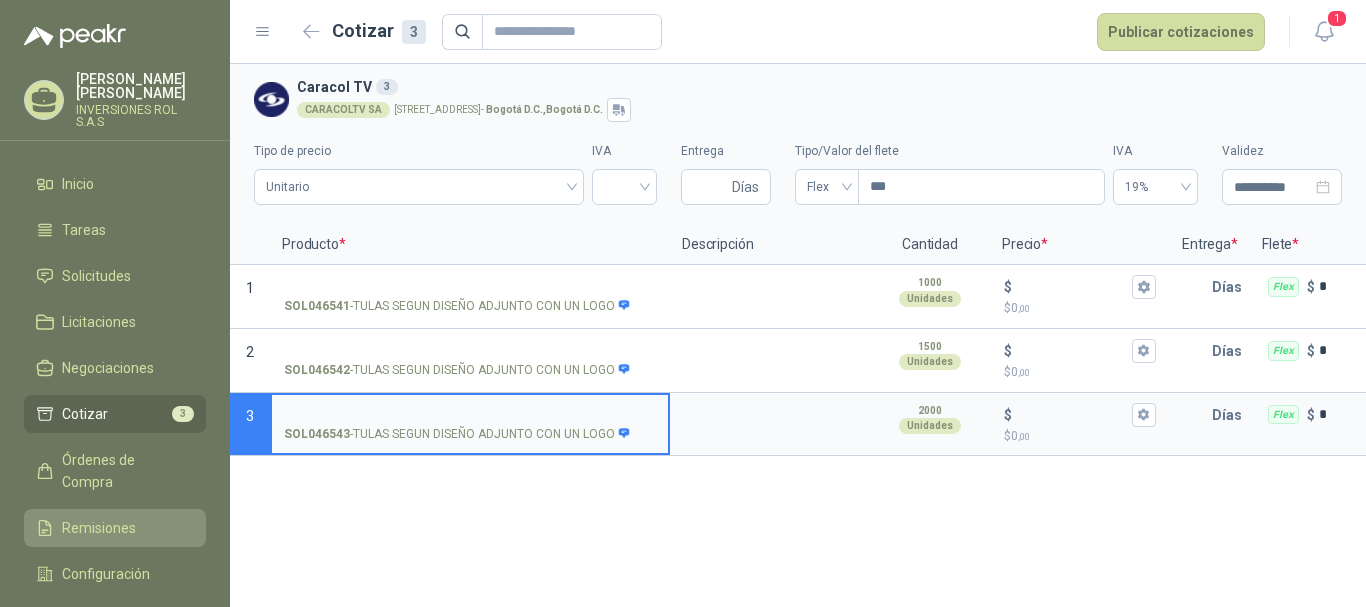 click on "Remisiones" at bounding box center [99, 528] 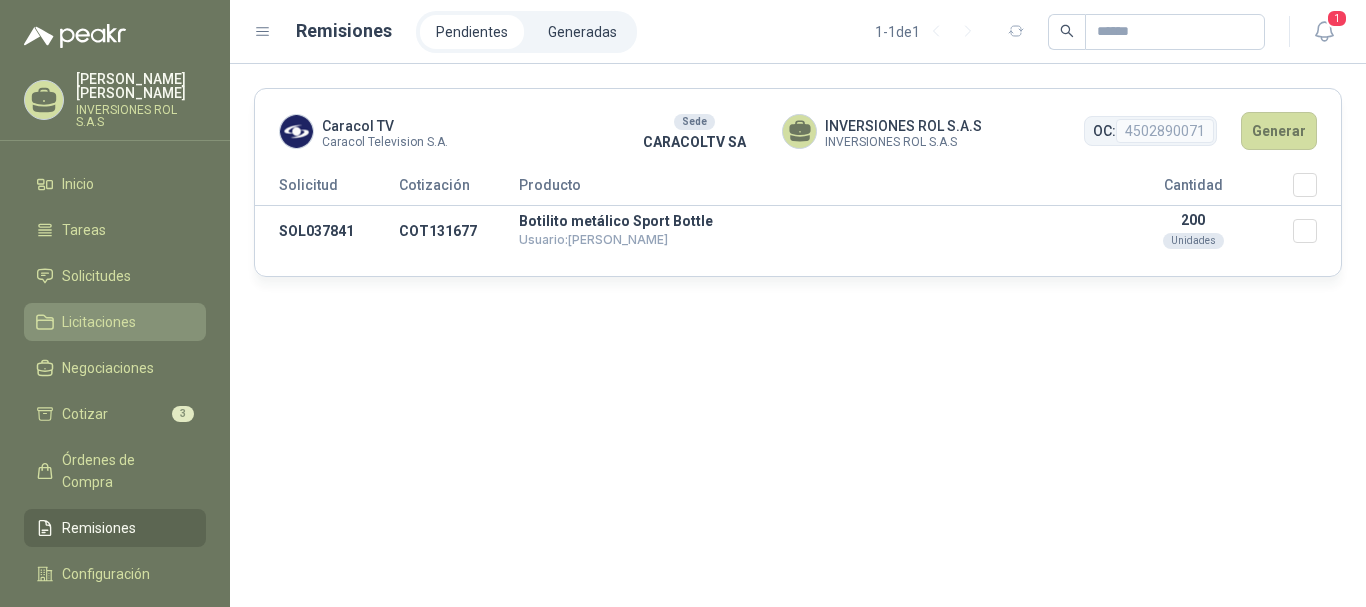 click on "Licitaciones" at bounding box center (99, 322) 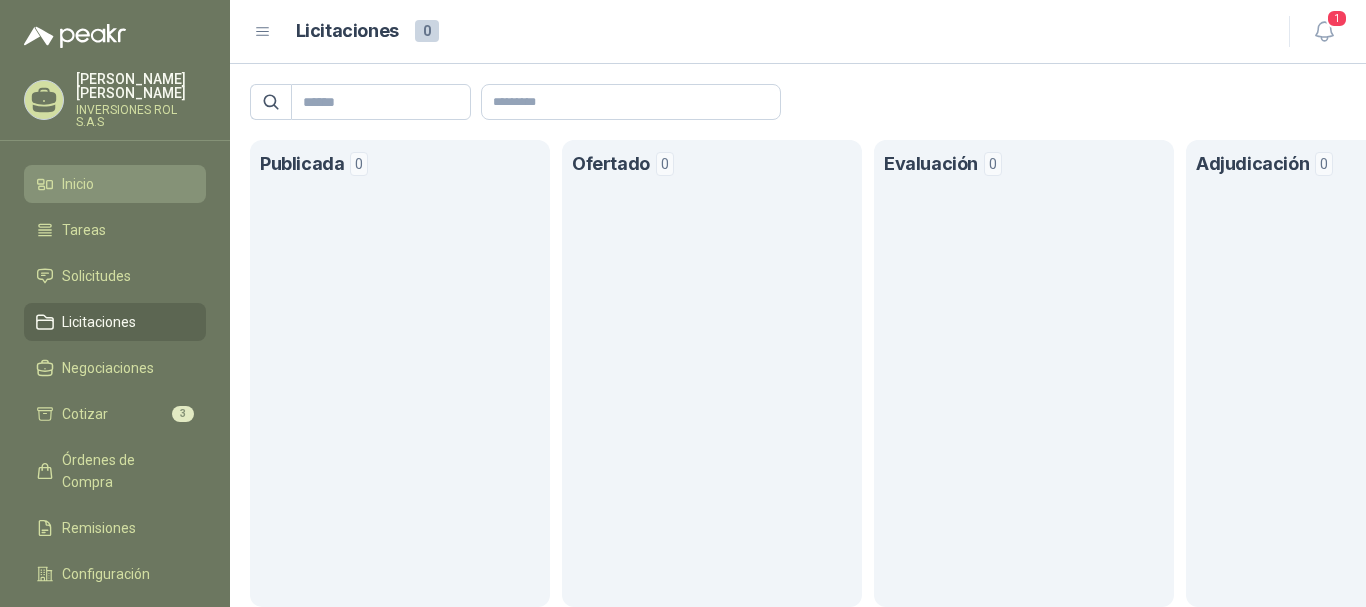 click on "Inicio" at bounding box center (115, 184) 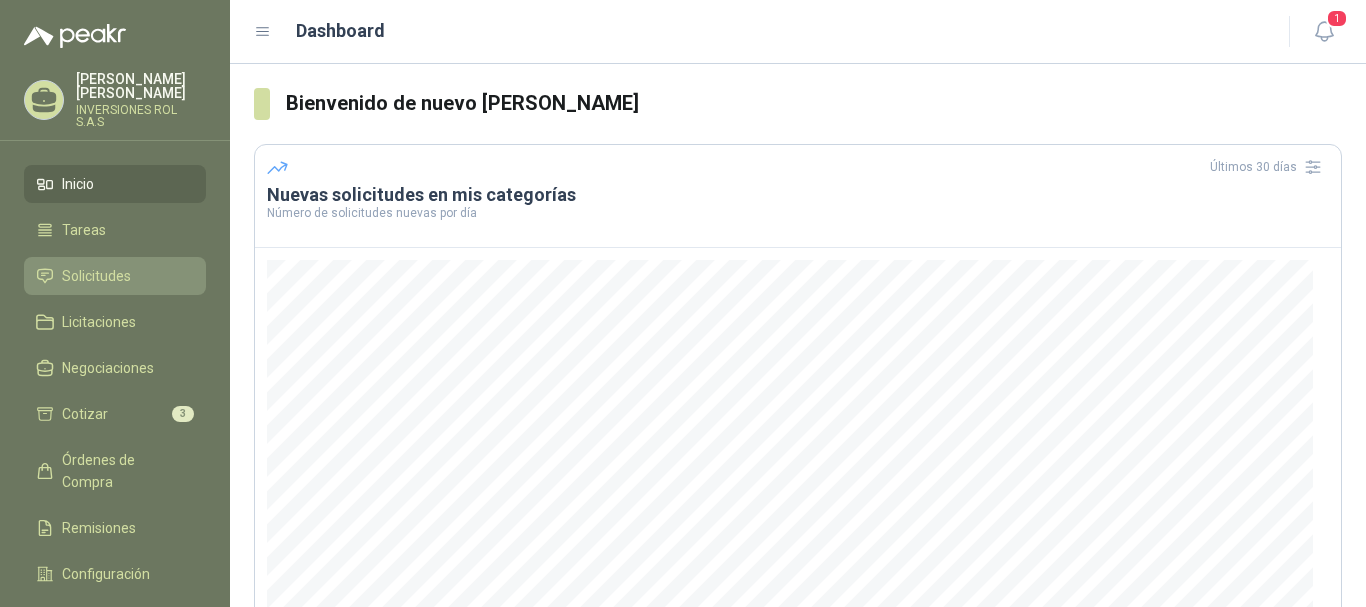 click on "Solicitudes" at bounding box center [96, 276] 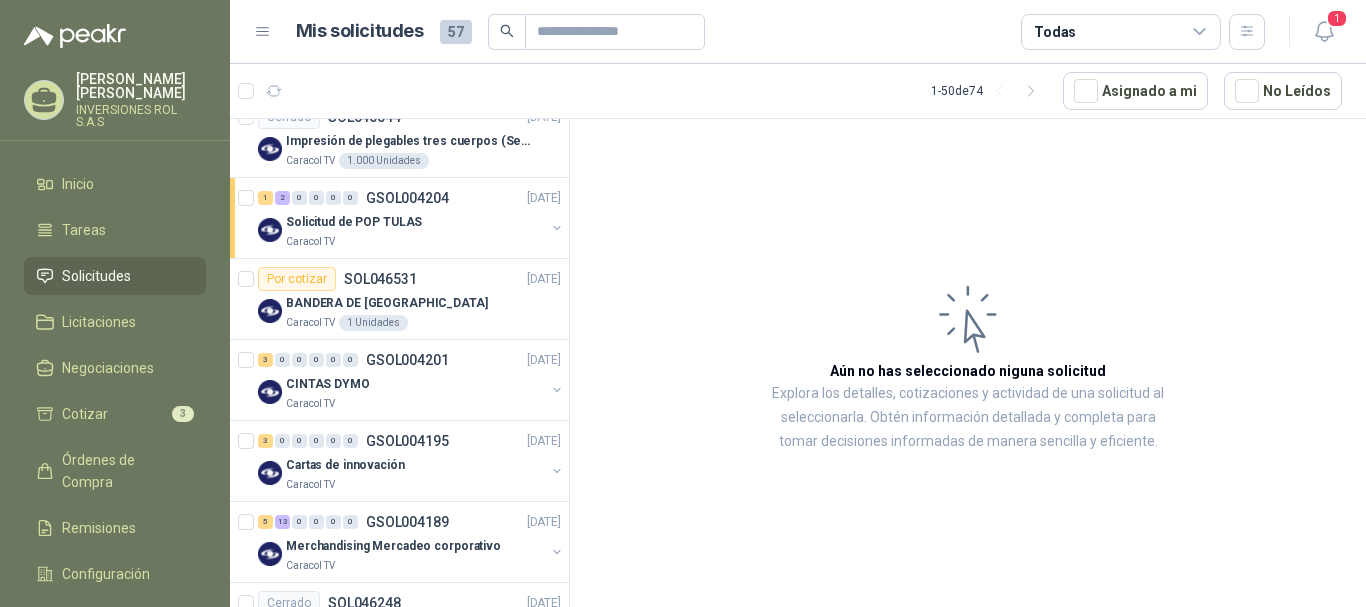 scroll, scrollTop: 800, scrollLeft: 0, axis: vertical 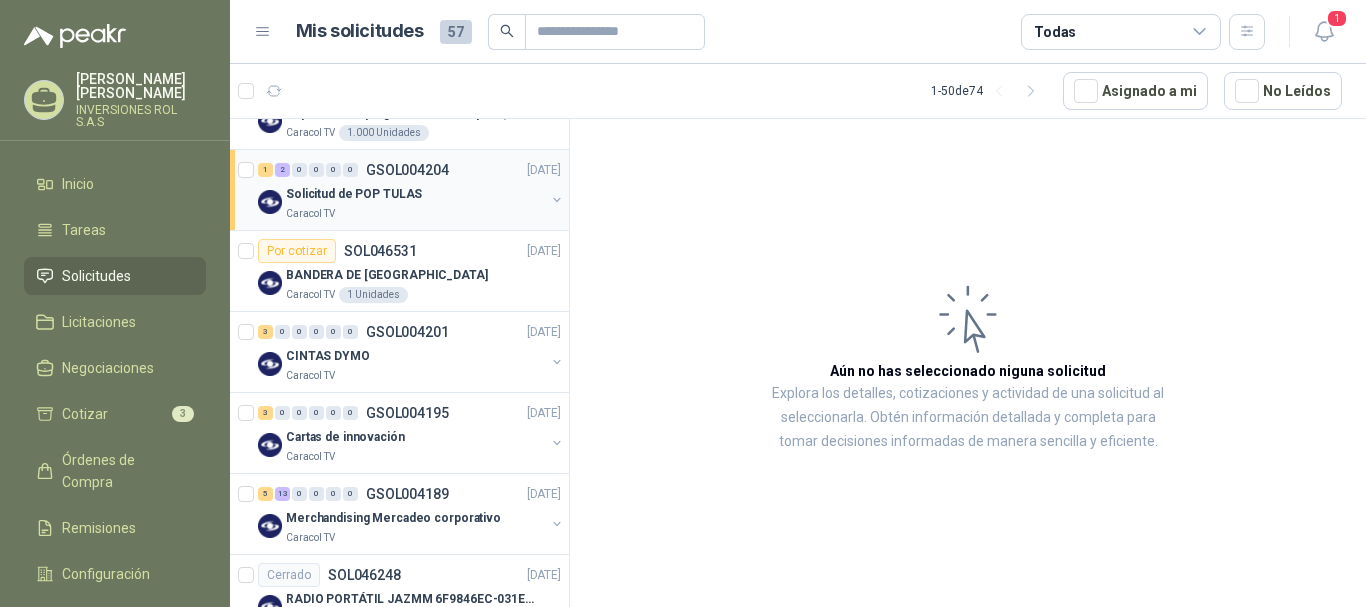 click on "Caracol TV" at bounding box center (415, 214) 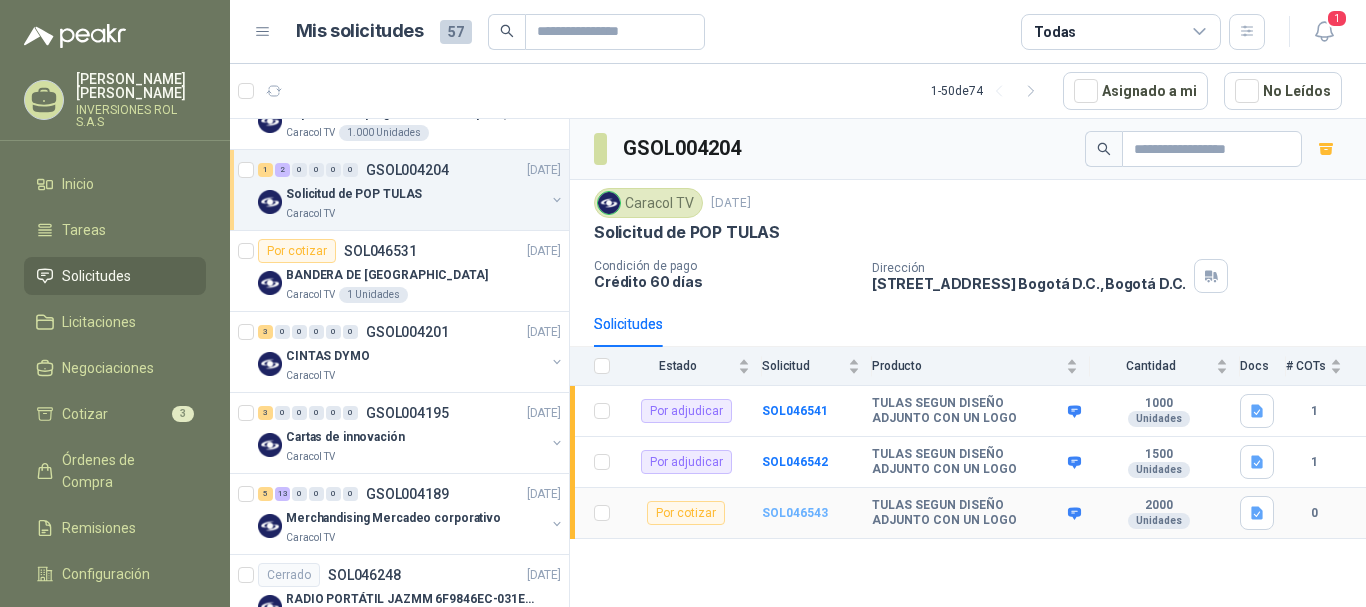 click on "SOL046543" at bounding box center [795, 513] 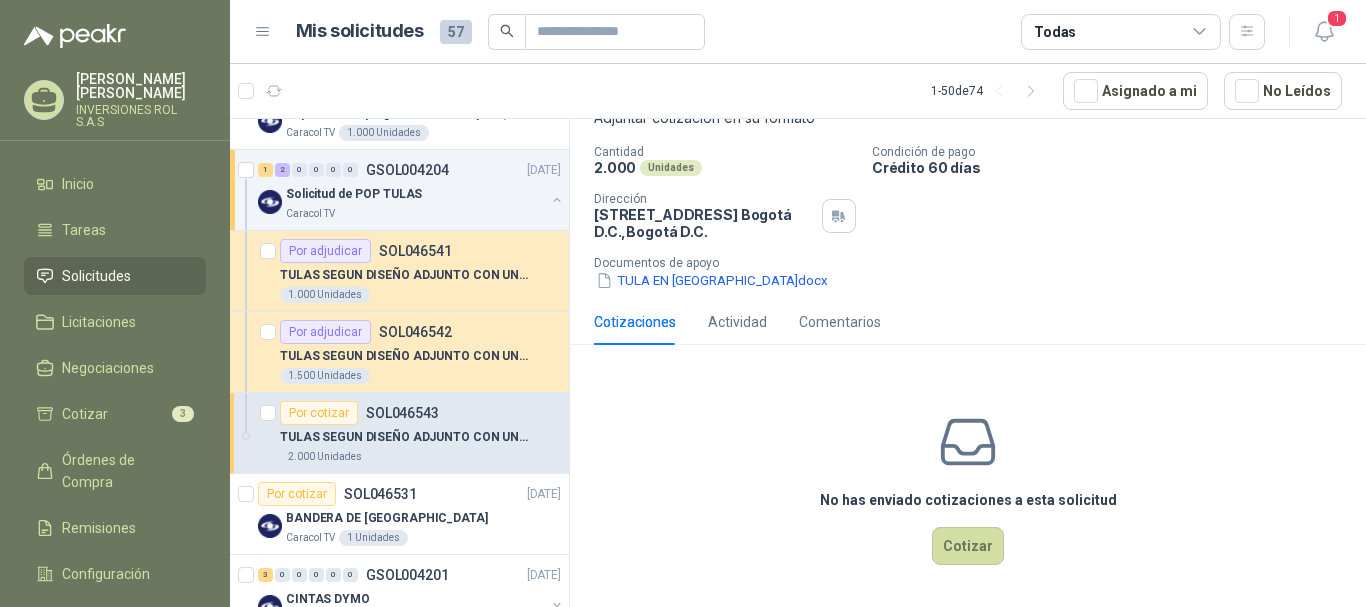 scroll, scrollTop: 138, scrollLeft: 0, axis: vertical 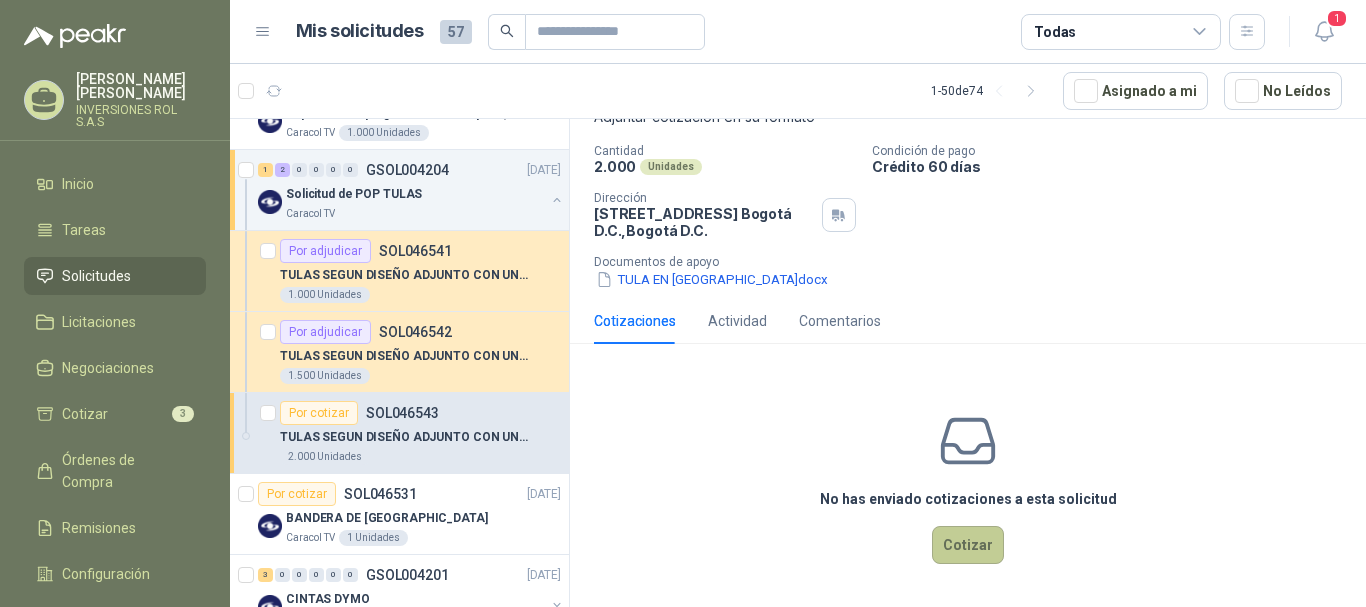 click on "Cotizar" at bounding box center [968, 545] 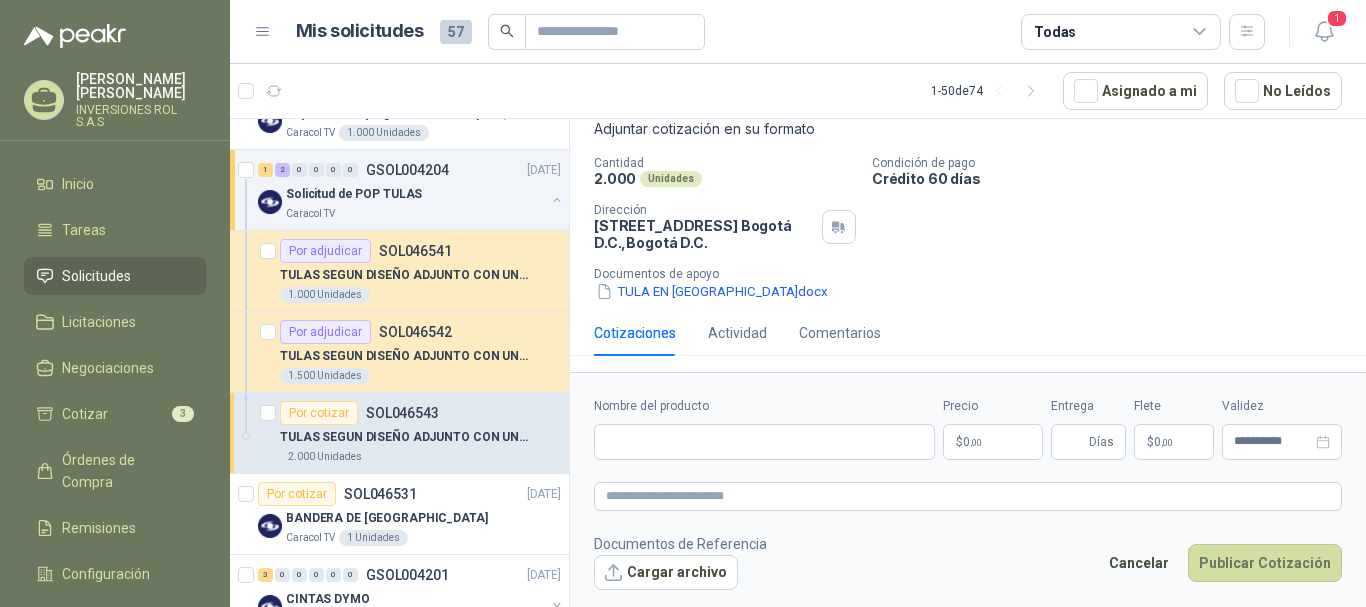 type 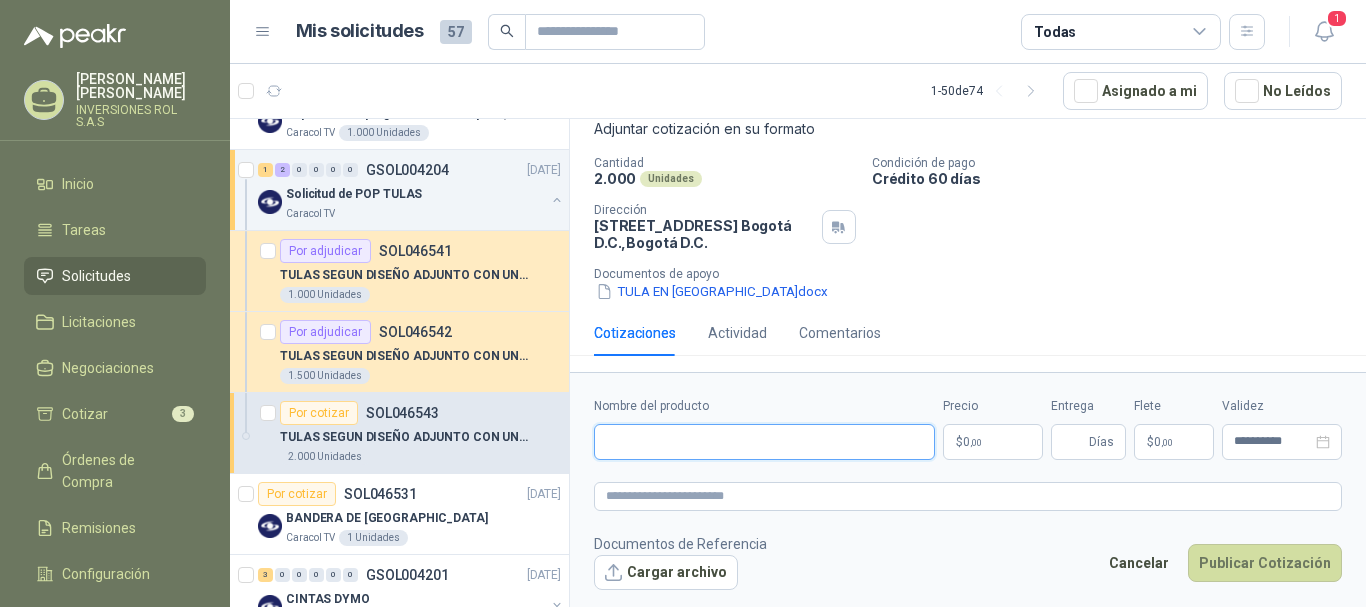 click on "Nombre del producto" at bounding box center [764, 442] 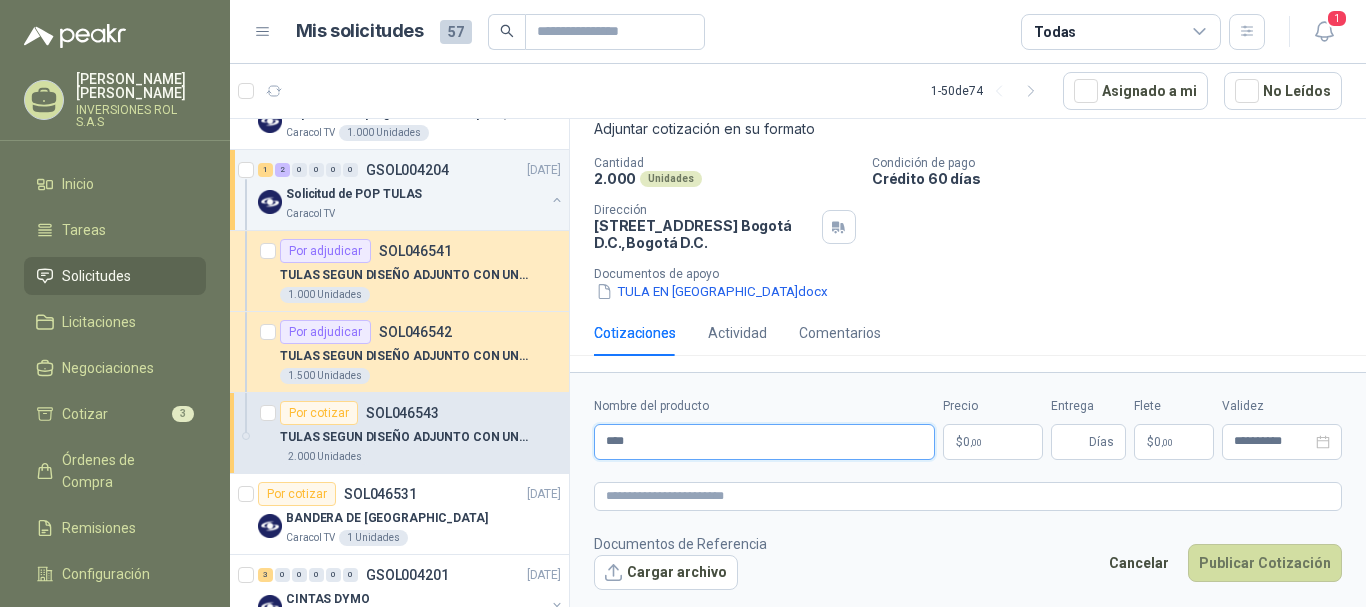 type on "**********" 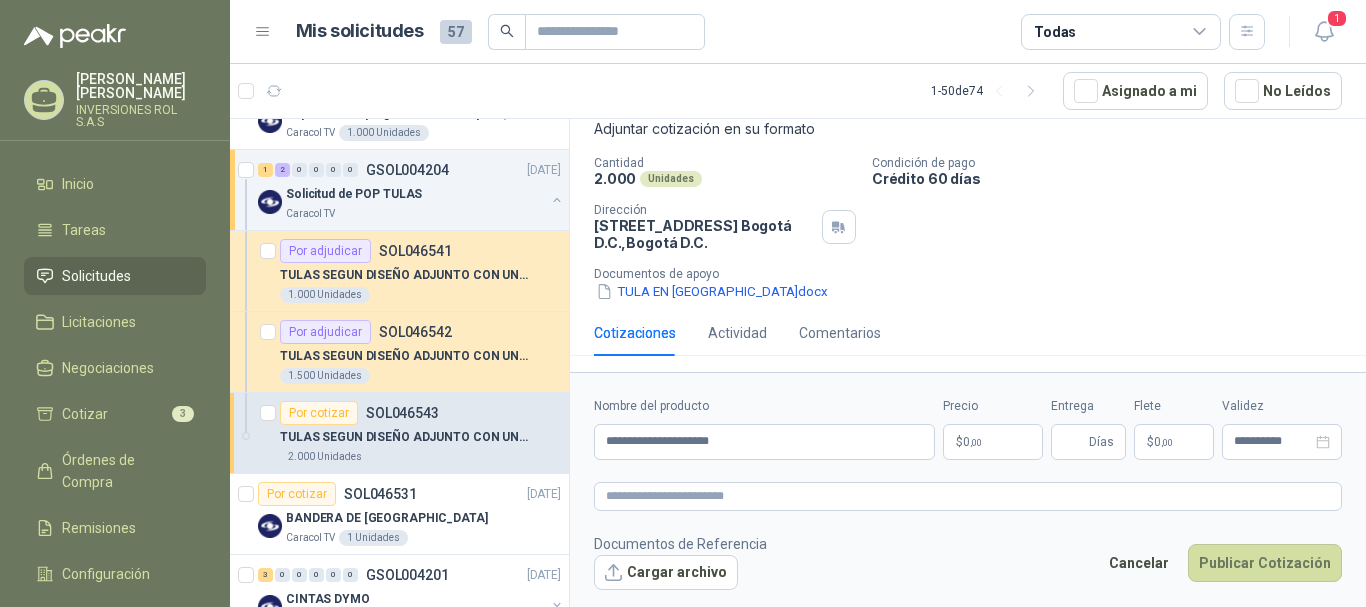 click on "$  0 ,00" at bounding box center (993, 442) 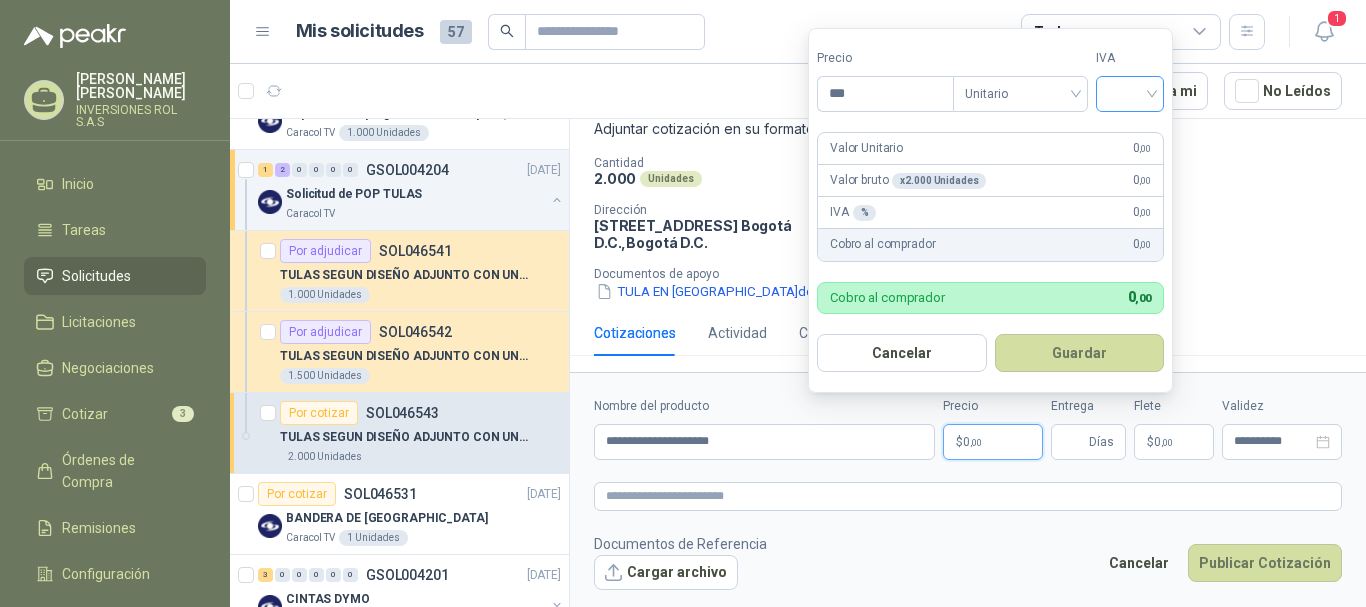 click at bounding box center (1130, 92) 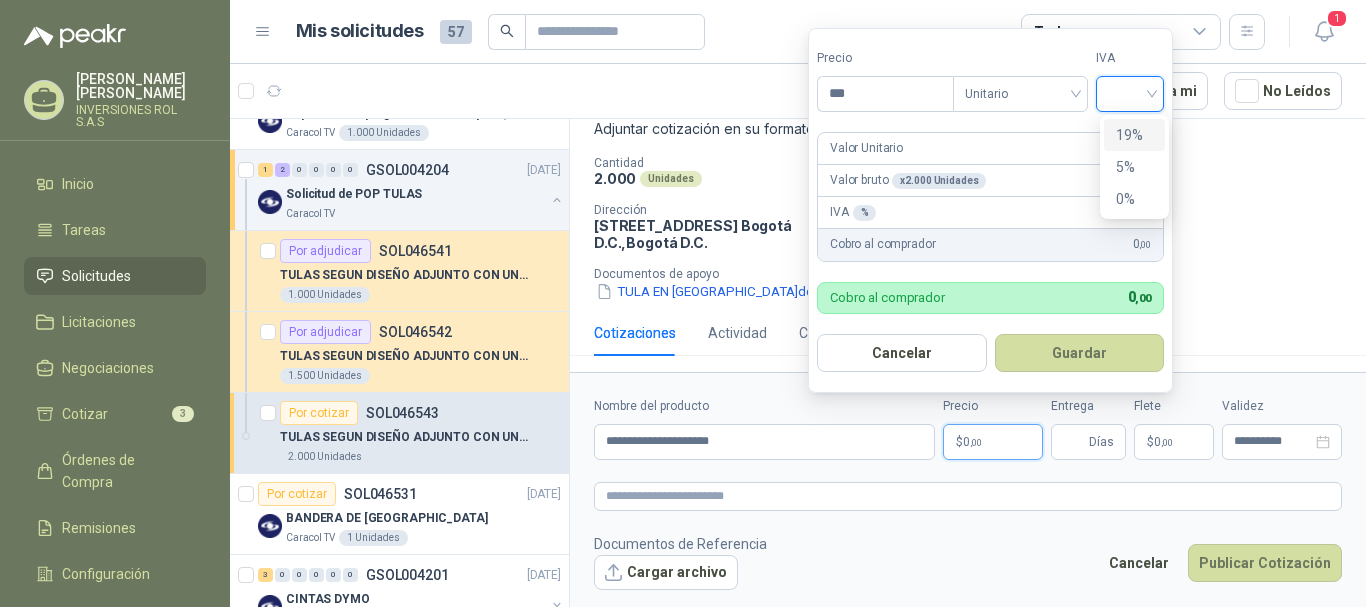 click on "19%" at bounding box center (1134, 135) 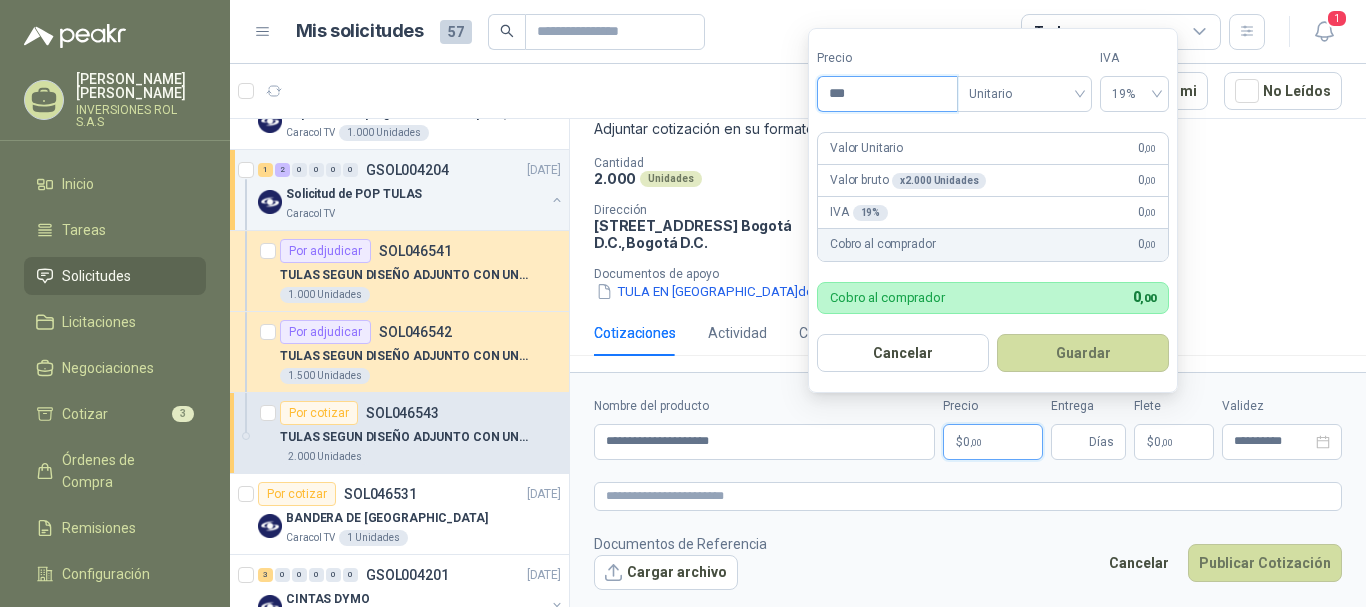 click on "***" at bounding box center (887, 94) 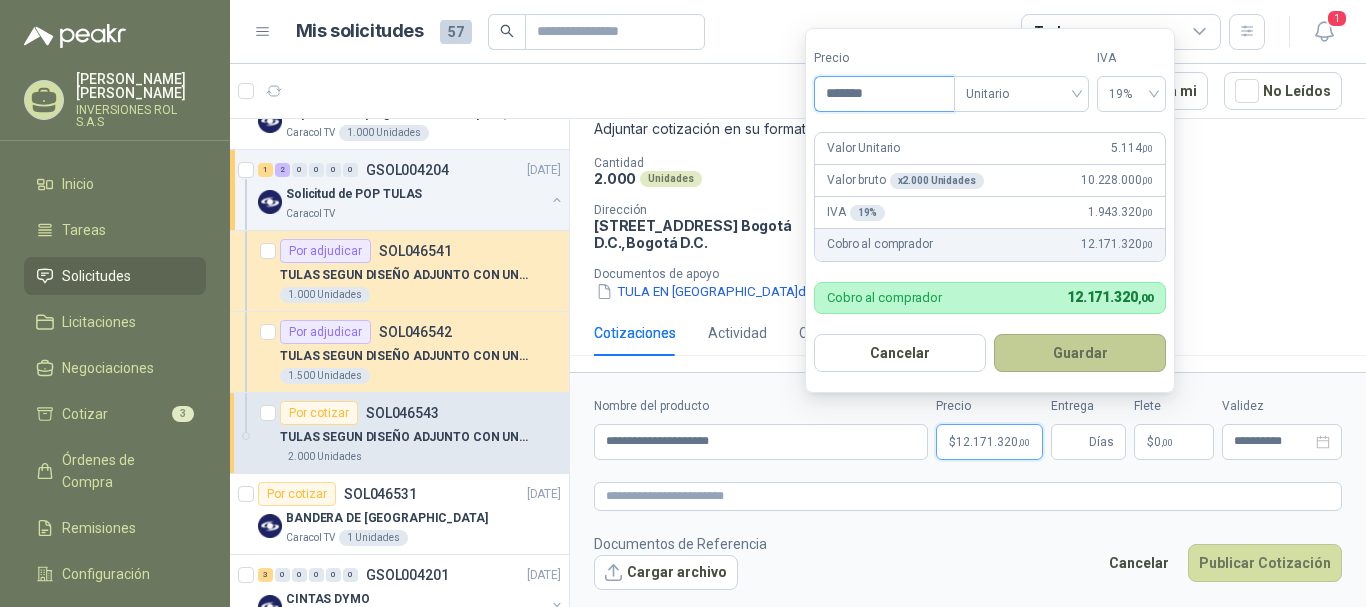 type on "*******" 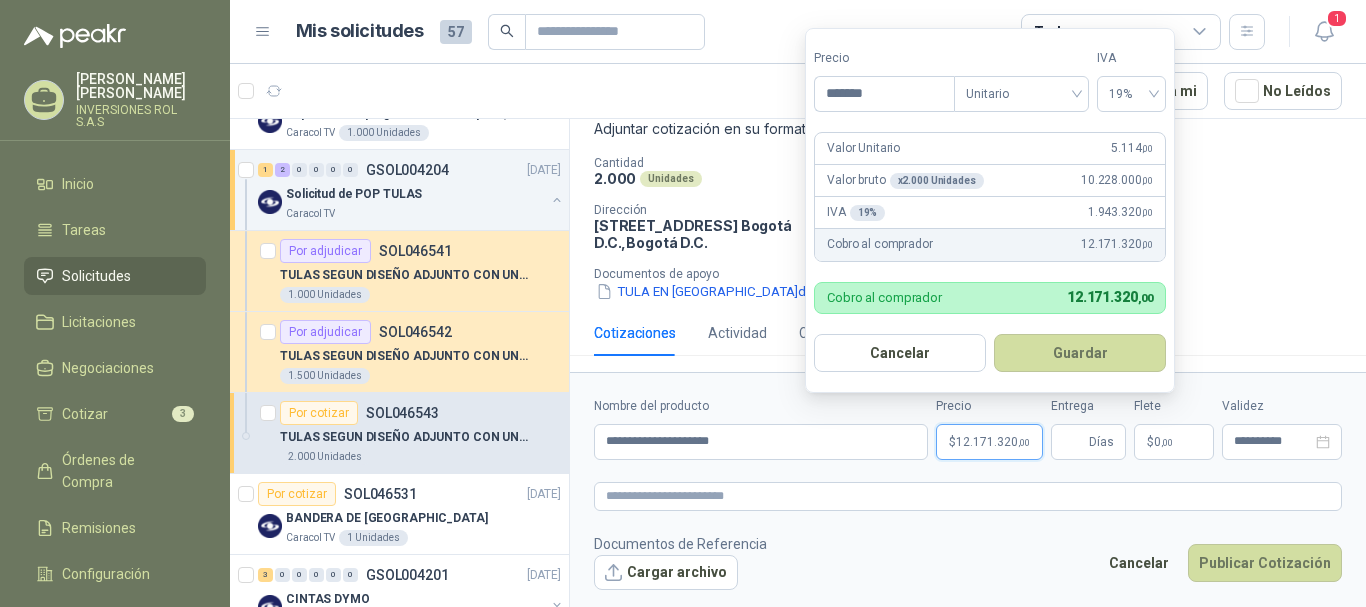 click on "Guardar" at bounding box center [1080, 353] 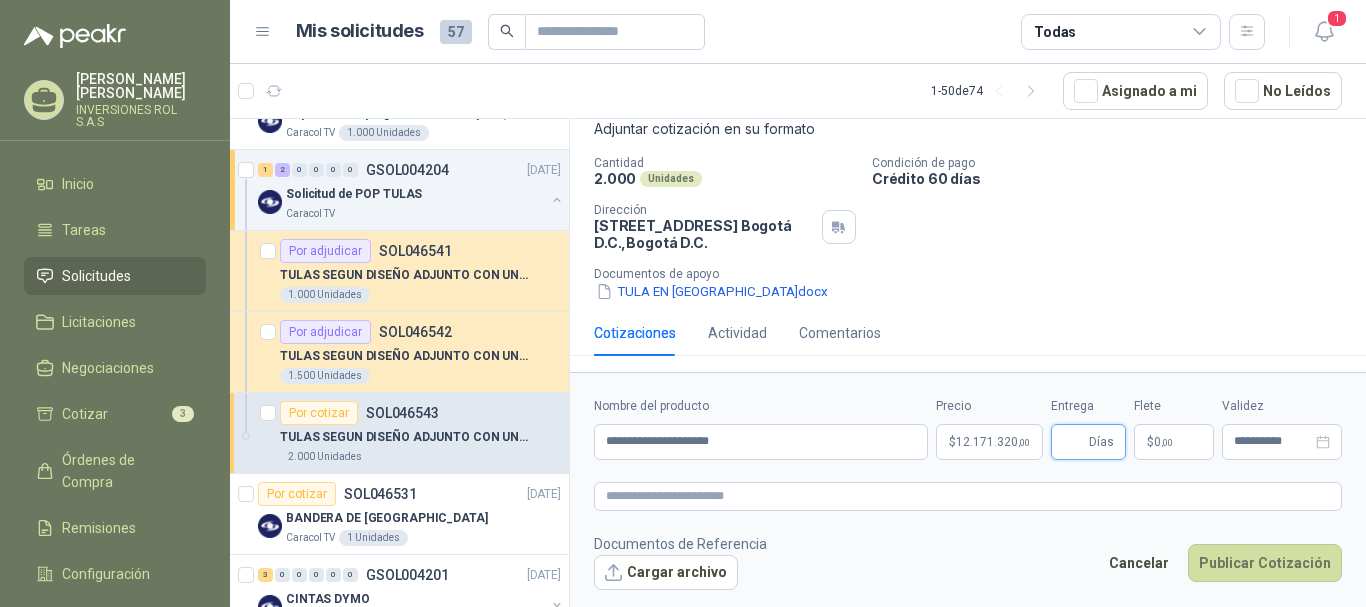 click on "Entrega" at bounding box center [1074, 442] 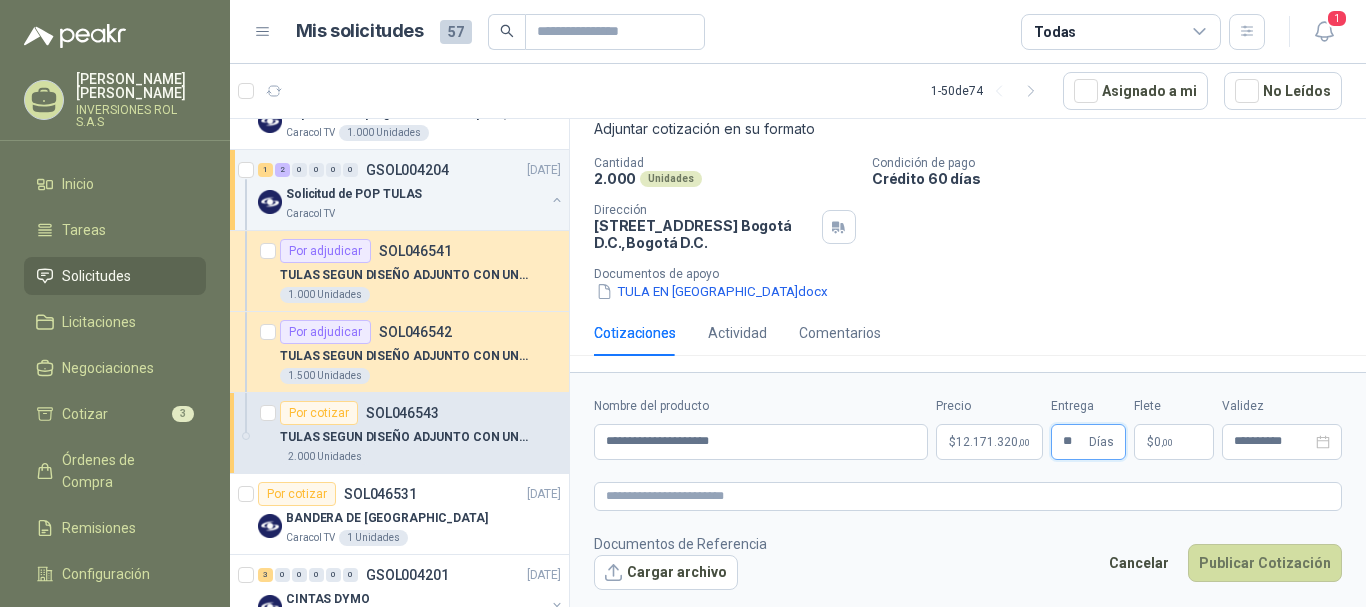 type on "**" 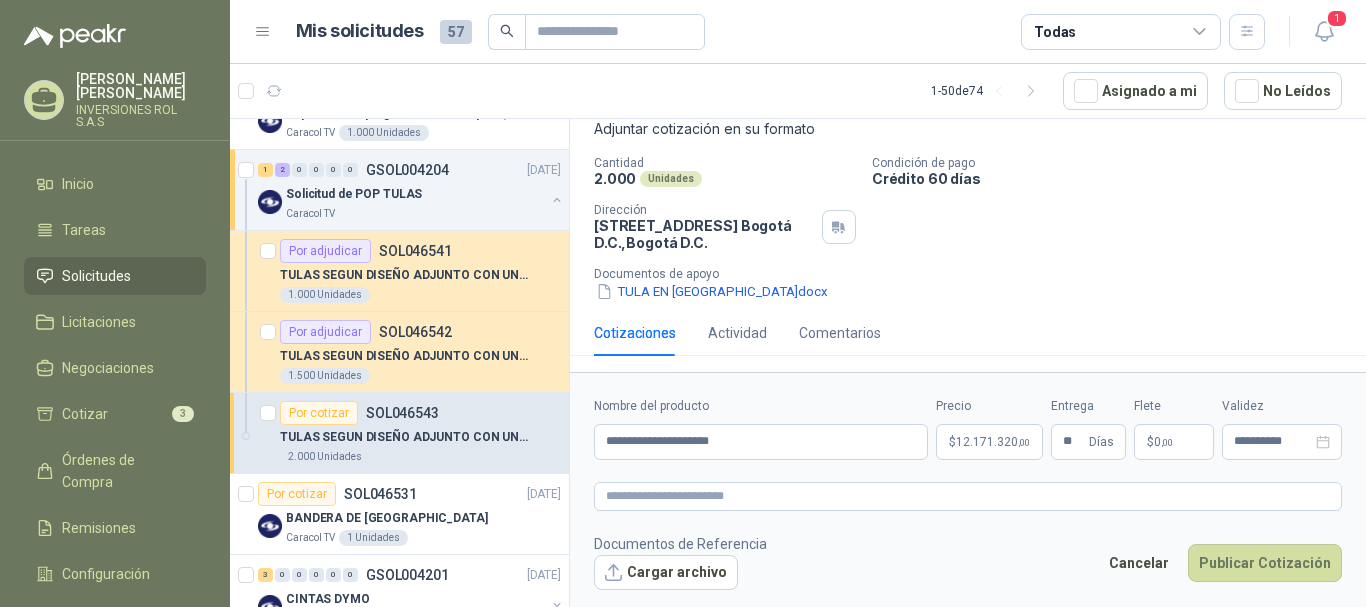 click on "$    0 ,00" at bounding box center [1174, 442] 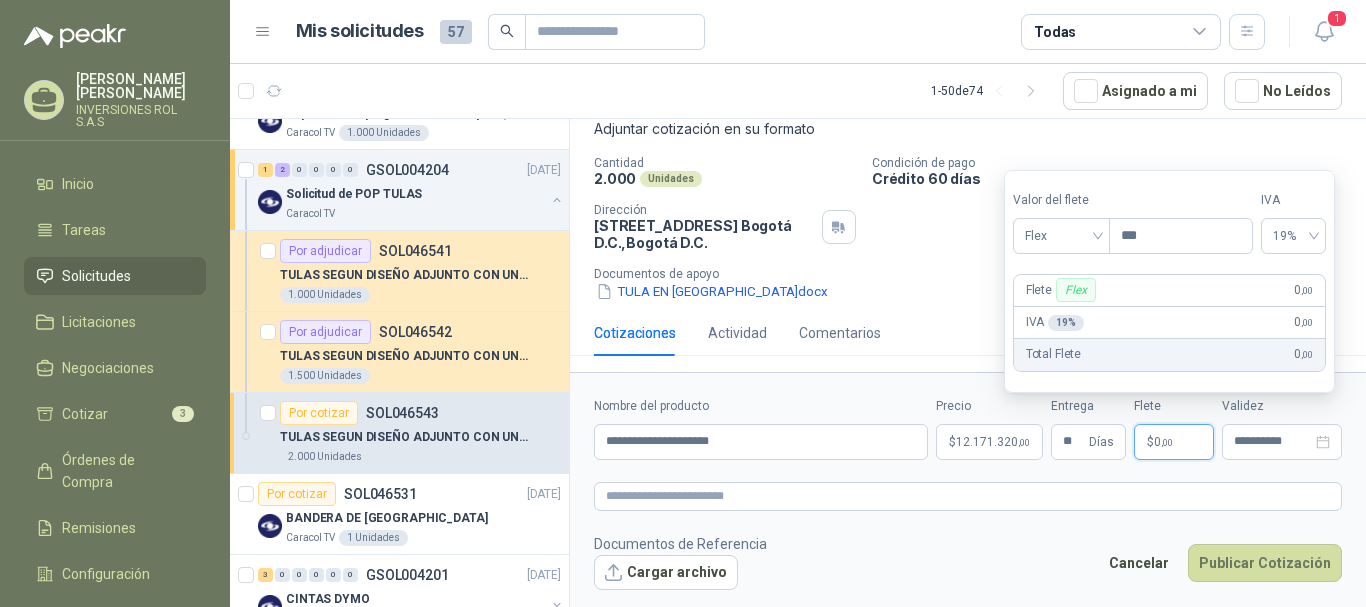 click on "Adjuntar cotización en su formato" at bounding box center [968, 129] 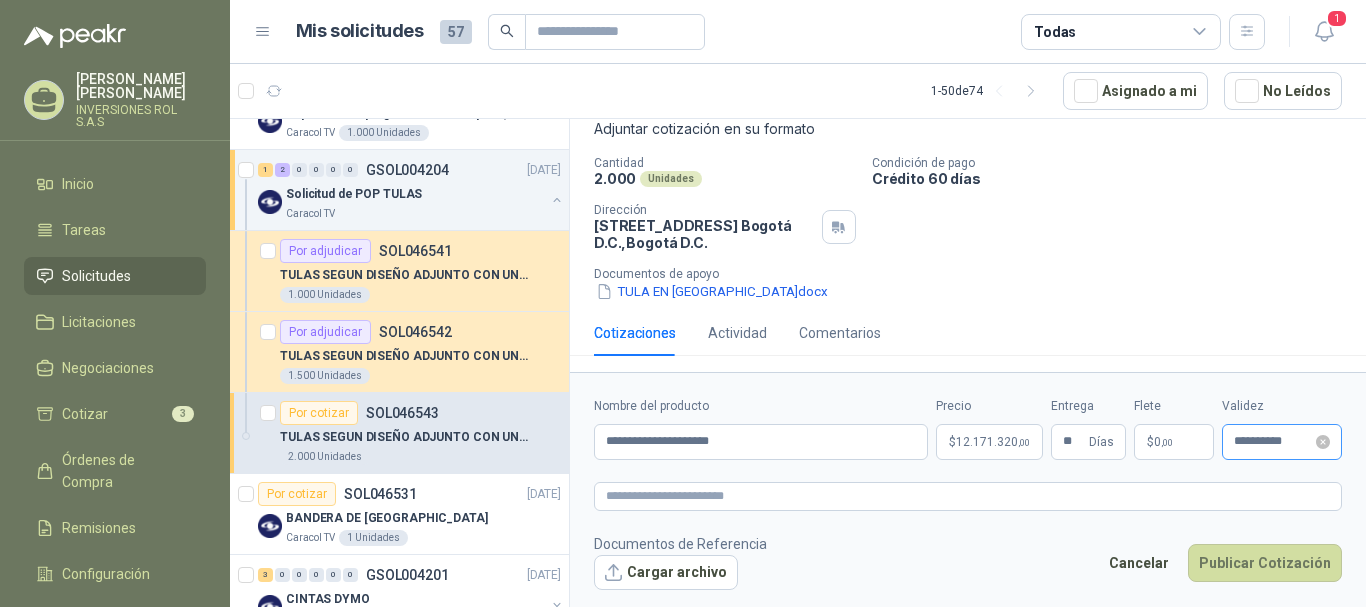 click on "**********" at bounding box center [1282, 442] 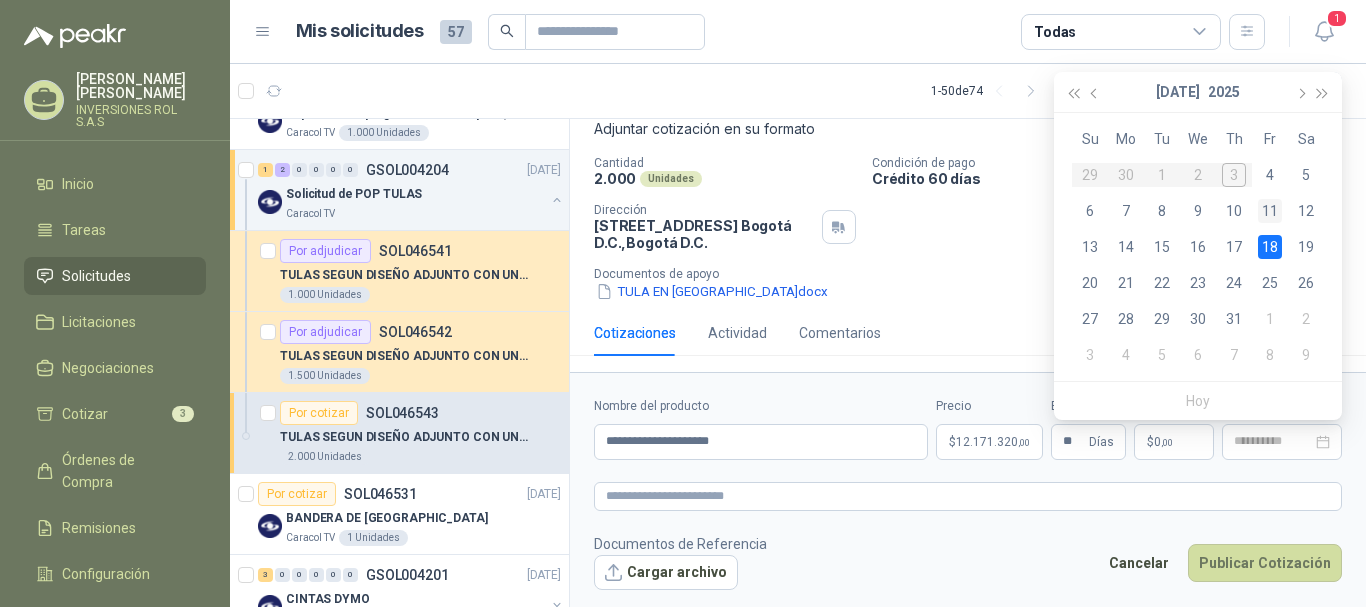click on "11" at bounding box center [1270, 211] 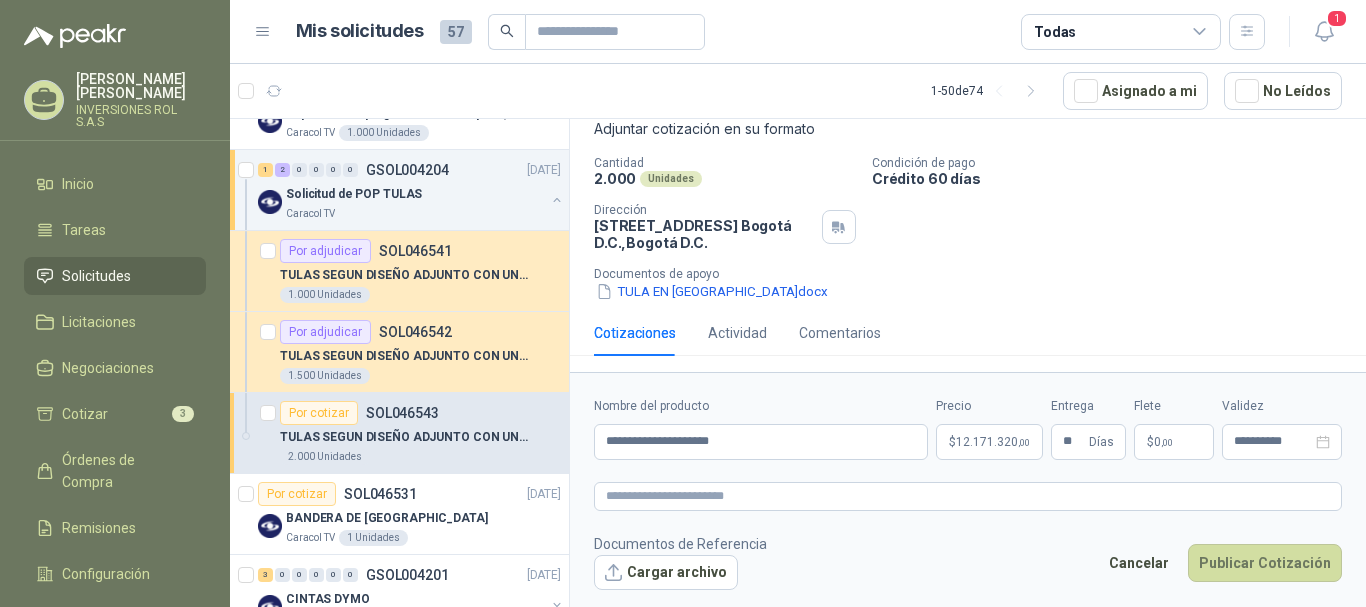 type on "**********" 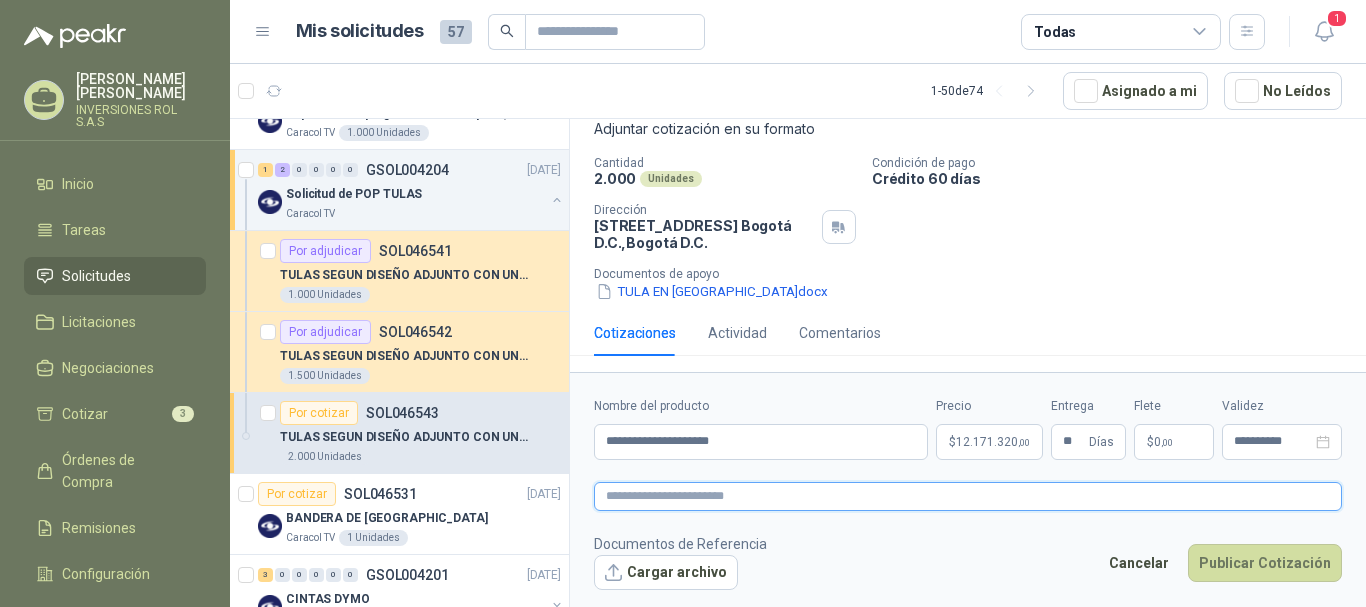 click at bounding box center [968, 496] 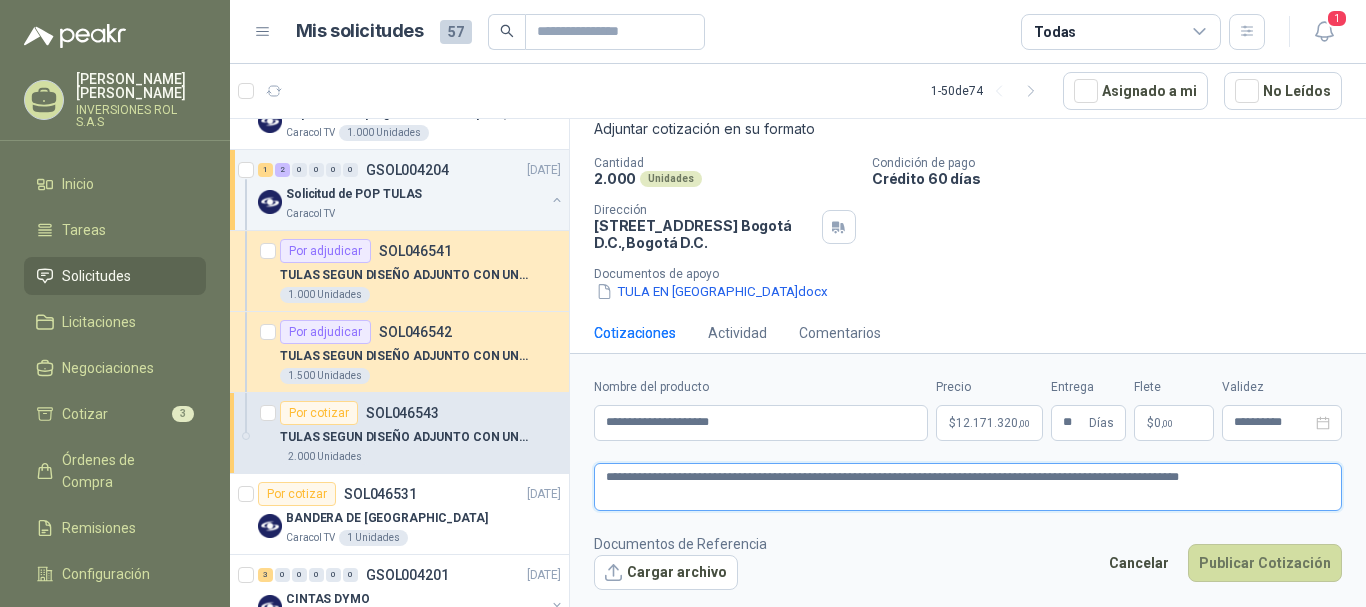 type 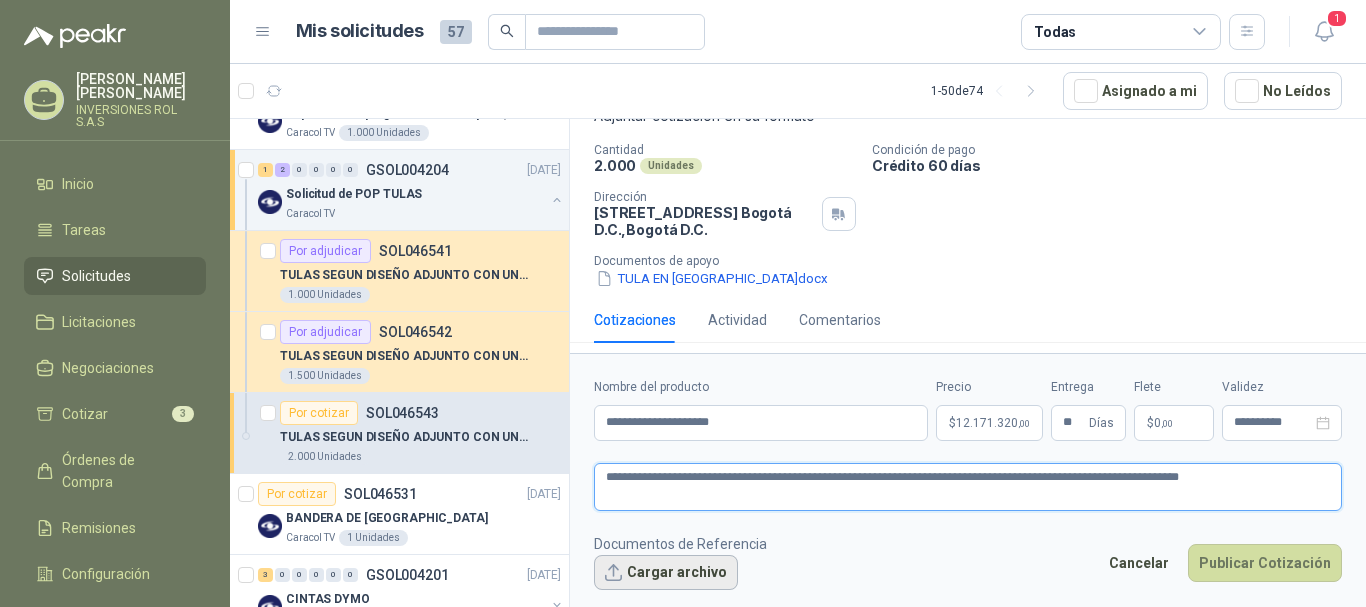 type on "**********" 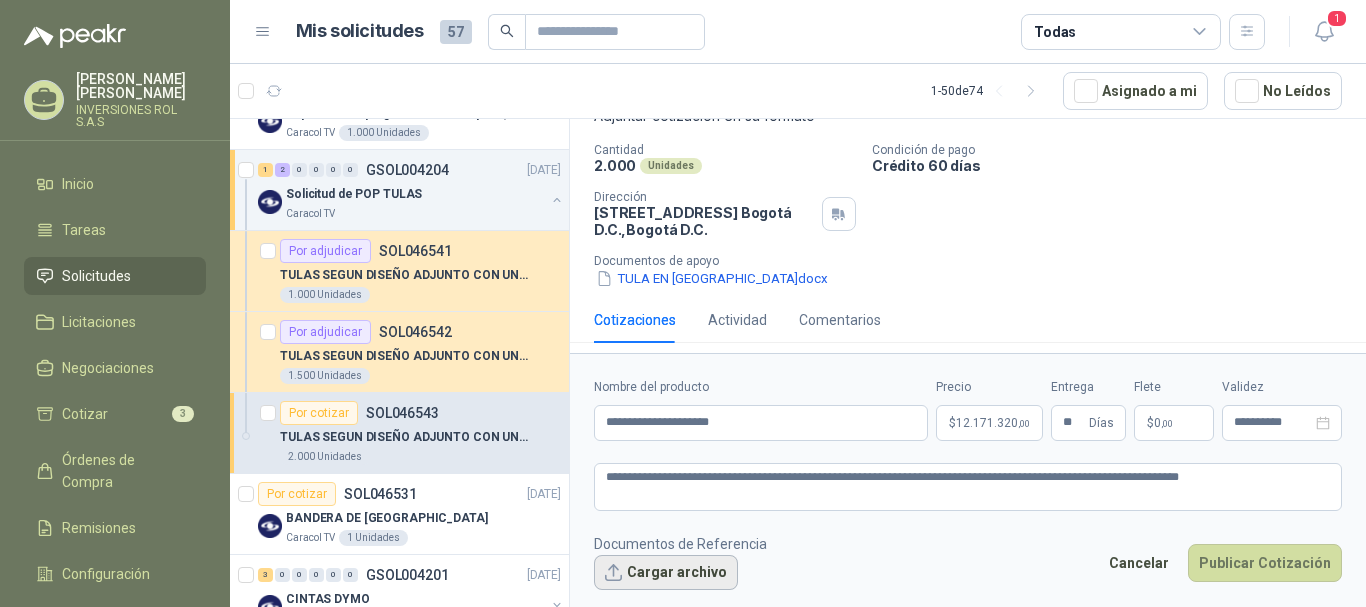 click on "Cargar archivo" at bounding box center [666, 573] 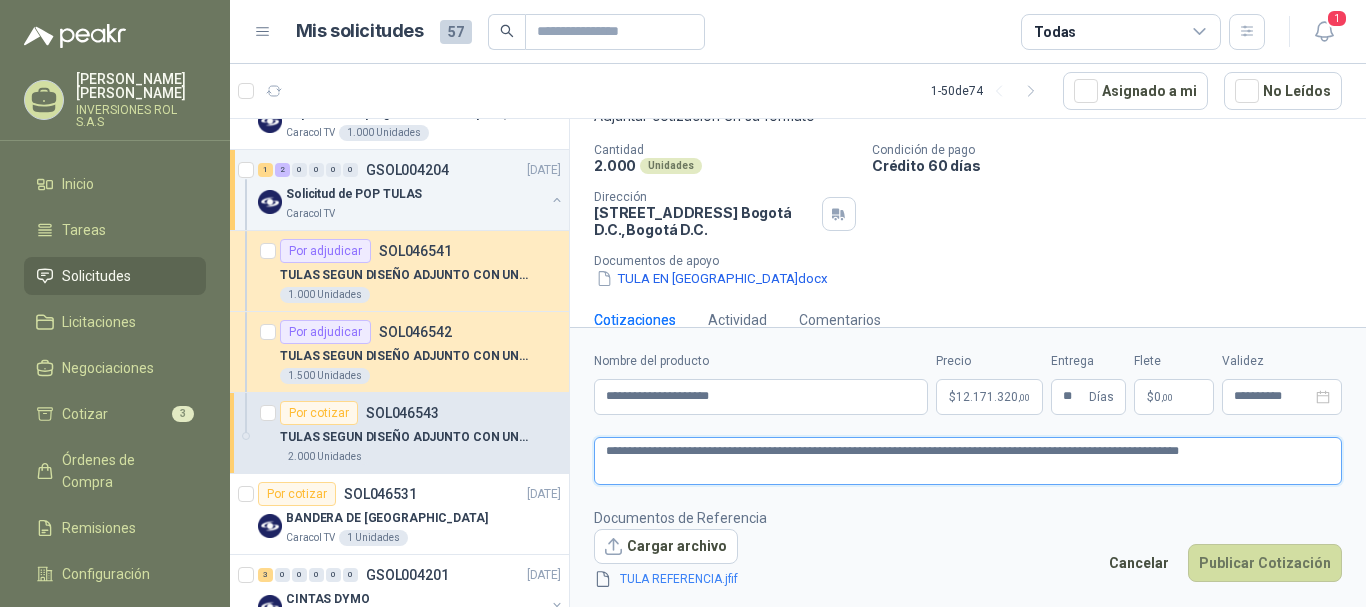 click on "**********" at bounding box center (968, 461) 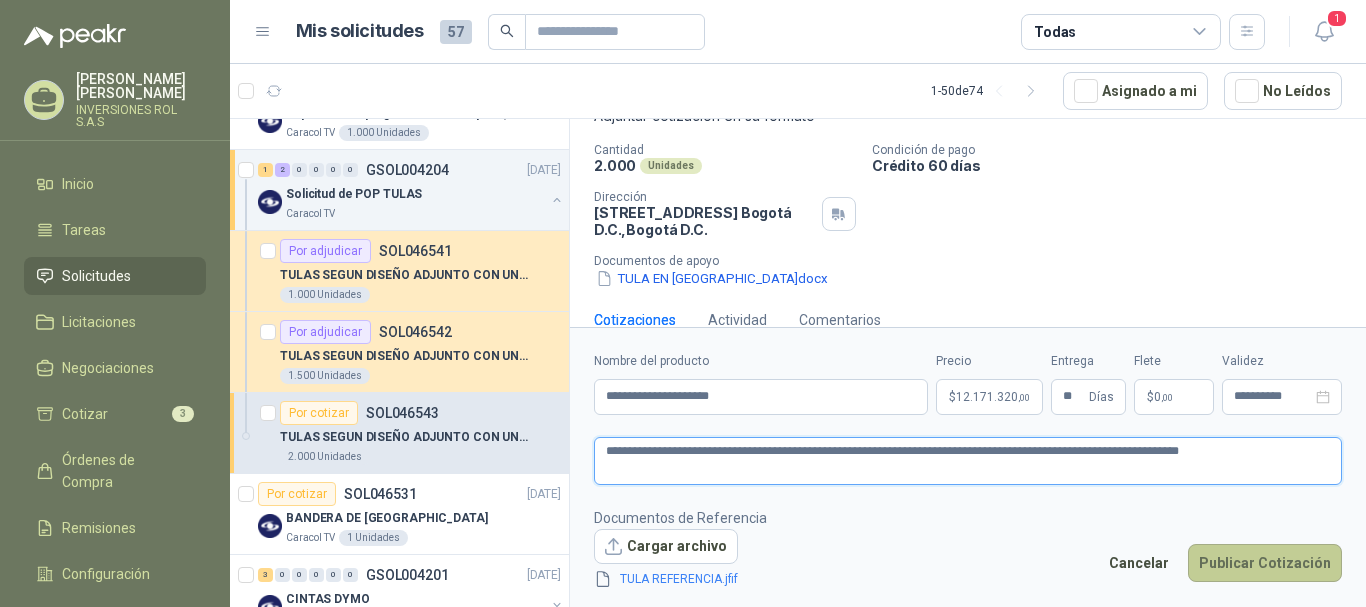 type on "**********" 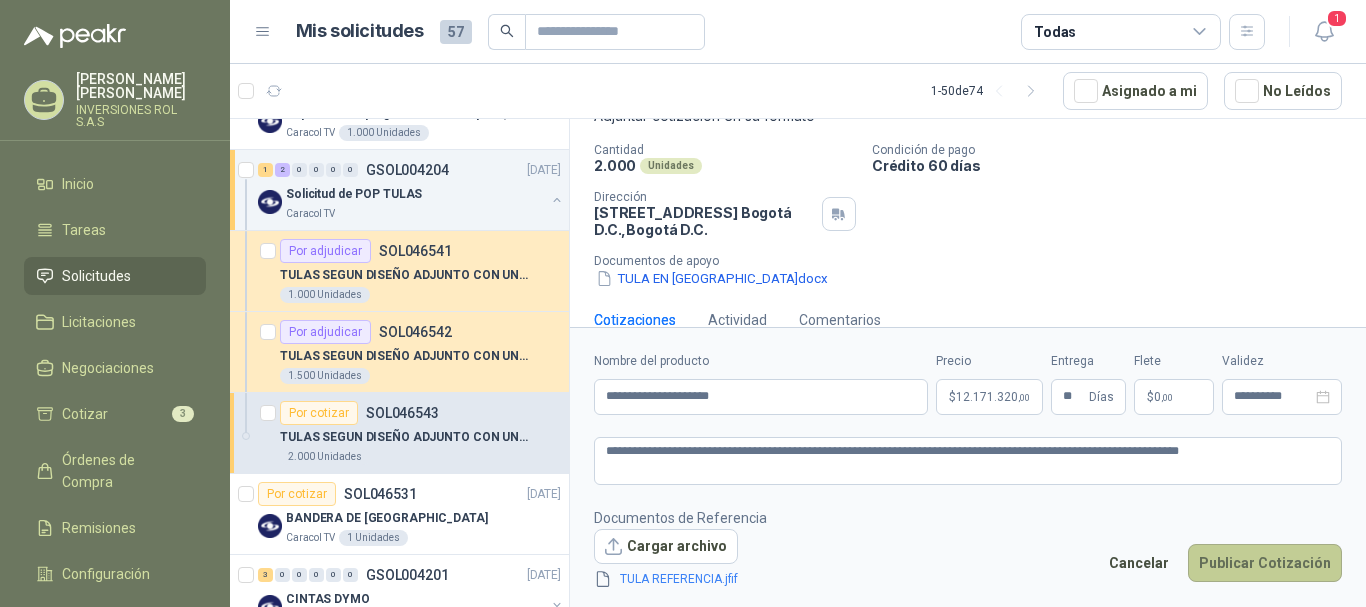 click on "Publicar Cotización" at bounding box center [1265, 563] 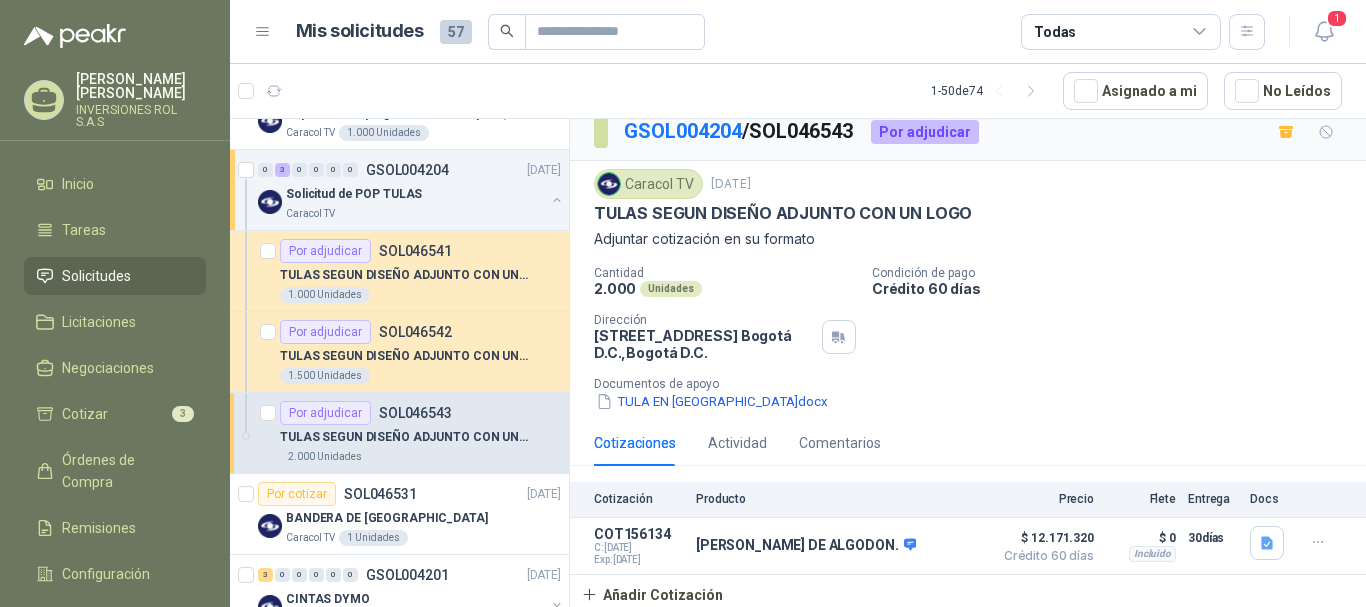 scroll, scrollTop: 16, scrollLeft: 0, axis: vertical 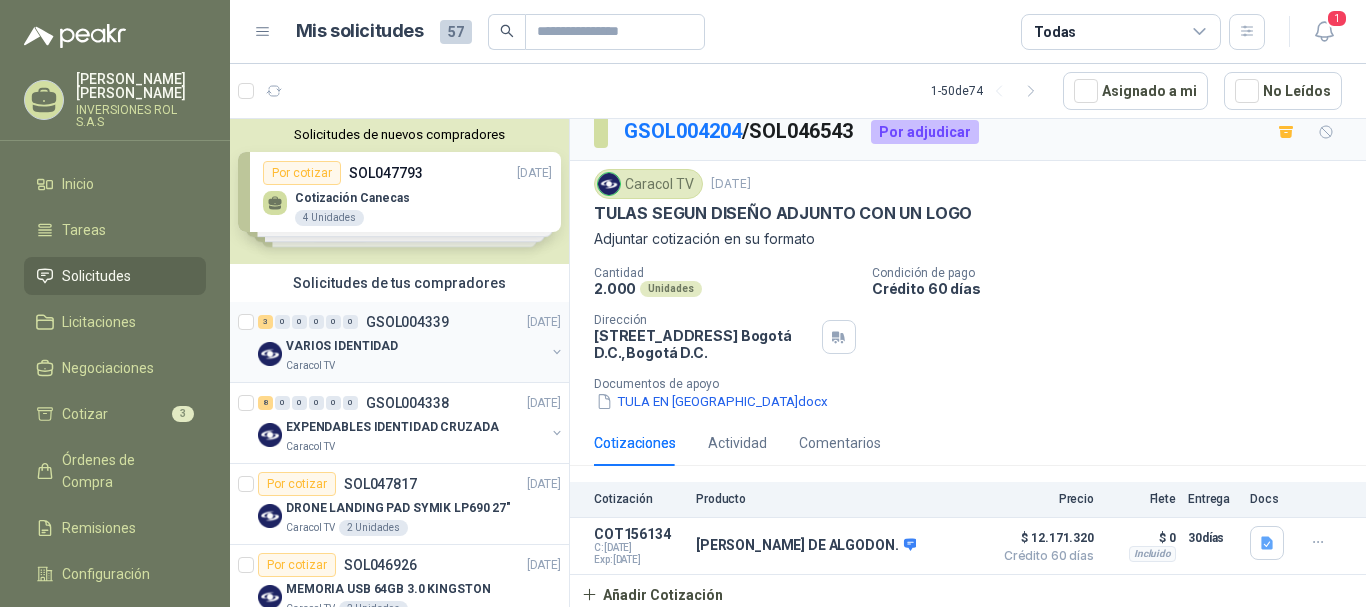 click on "Caracol TV" at bounding box center (415, 366) 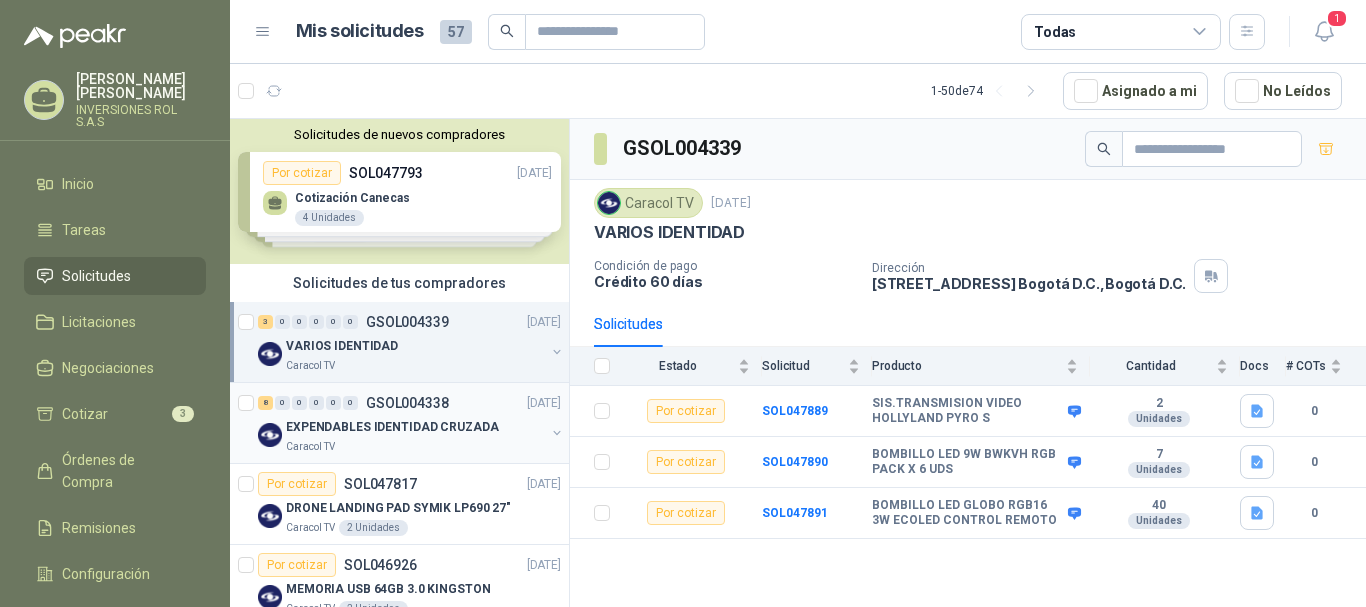 click on "EXPENDABLES  IDENTIDAD CRUZADA" at bounding box center (392, 427) 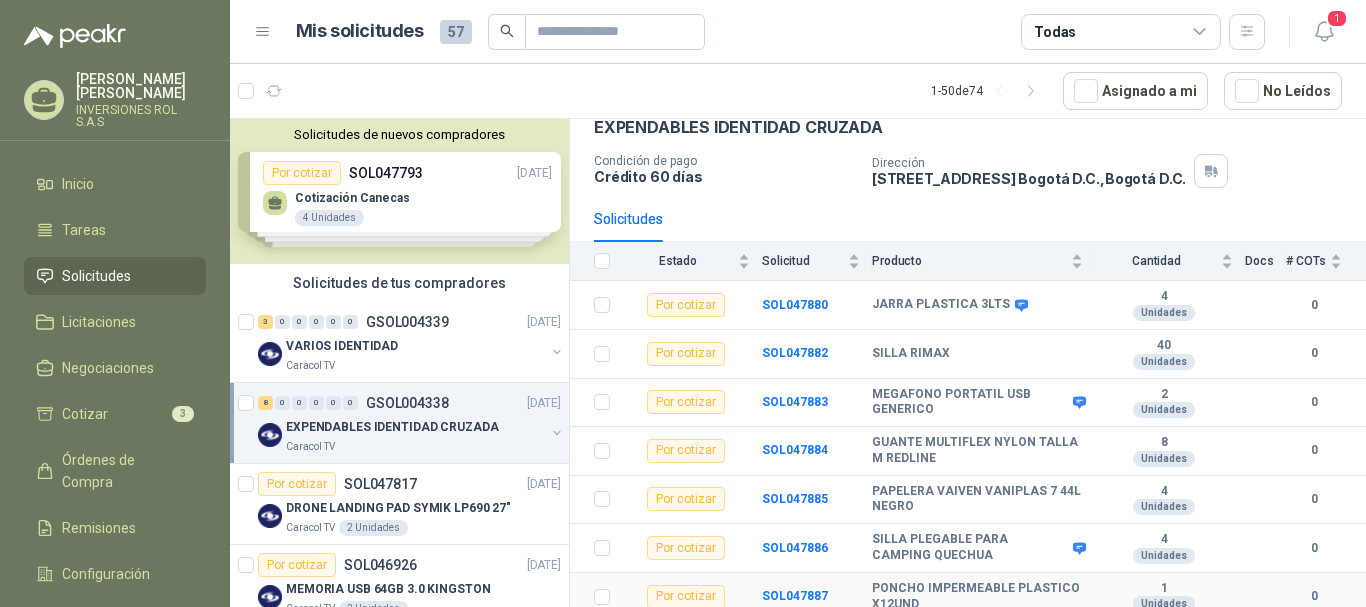 scroll, scrollTop: 161, scrollLeft: 0, axis: vertical 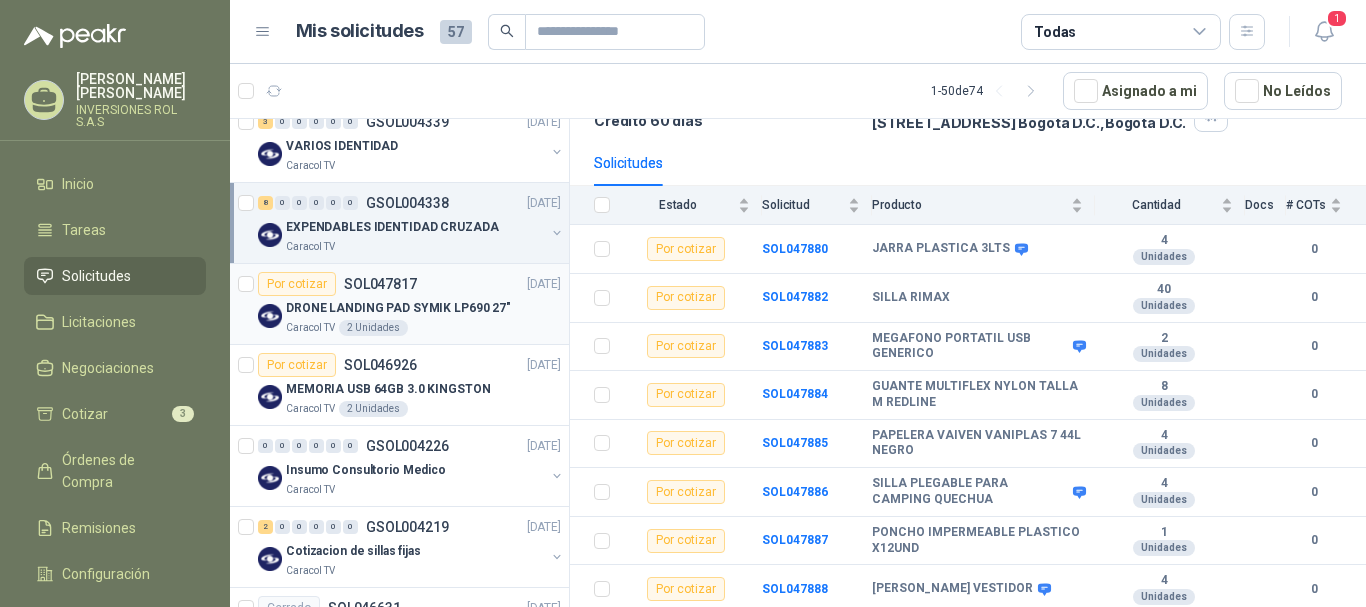 click on "DRONE LANDING PAD SYMIK LP690 27"" at bounding box center [398, 308] 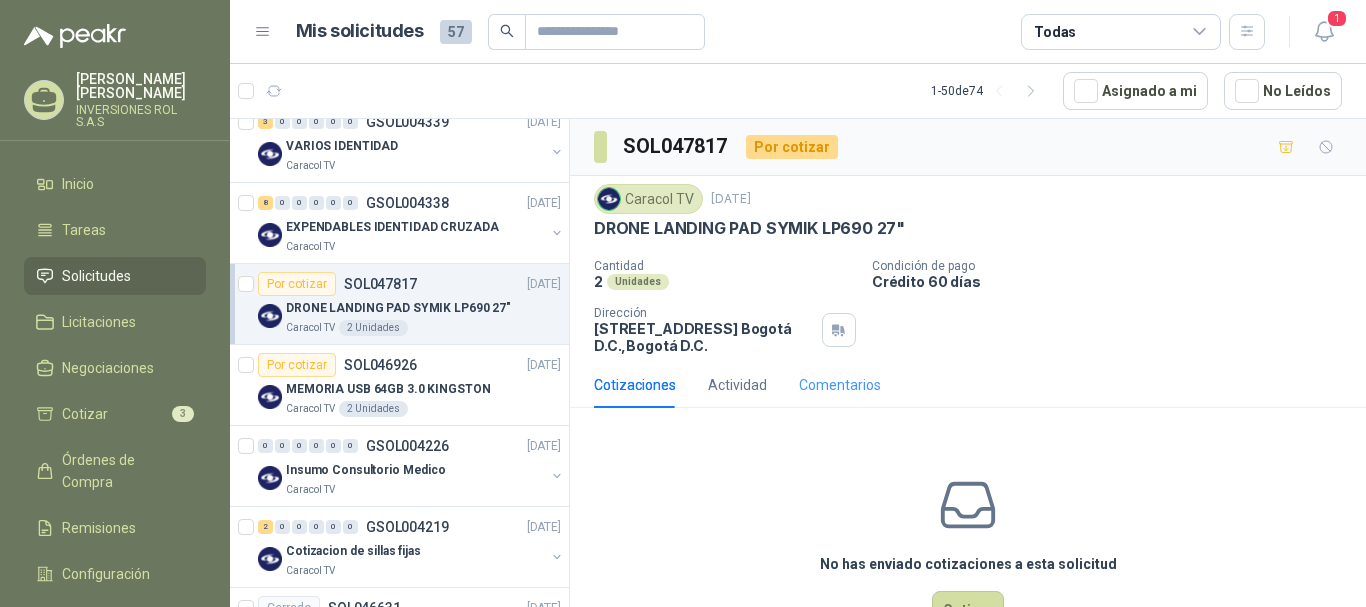 scroll, scrollTop: 66, scrollLeft: 0, axis: vertical 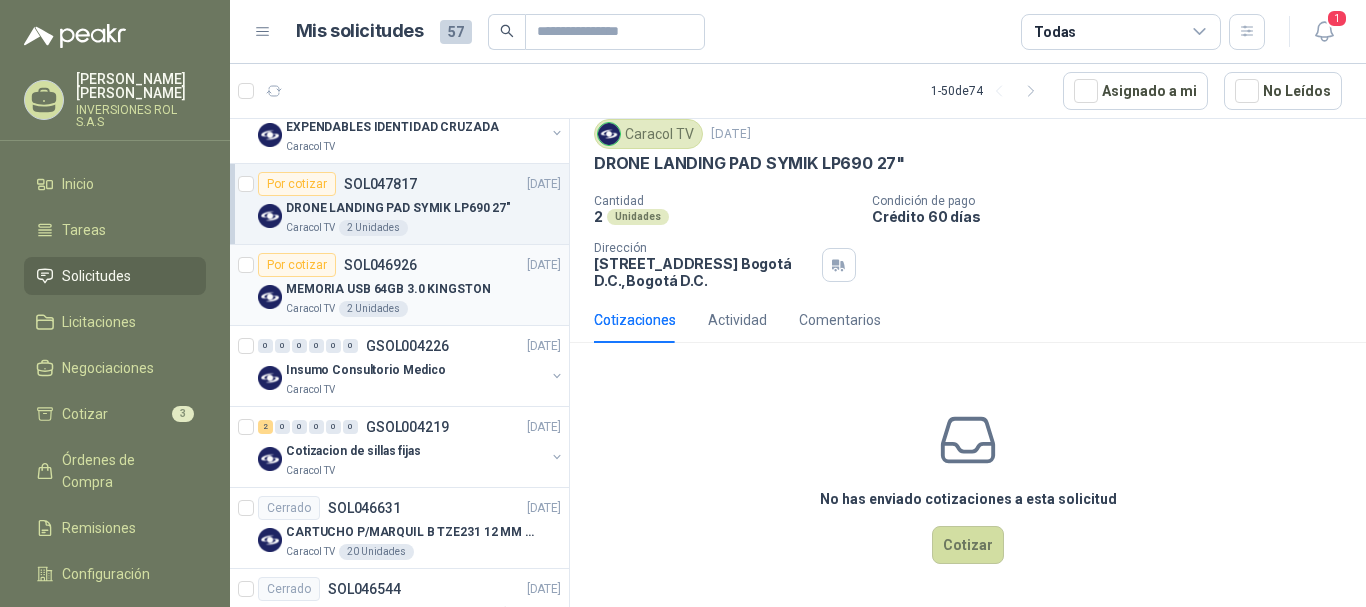 click on "Caracol TV 2   Unidades" at bounding box center (423, 309) 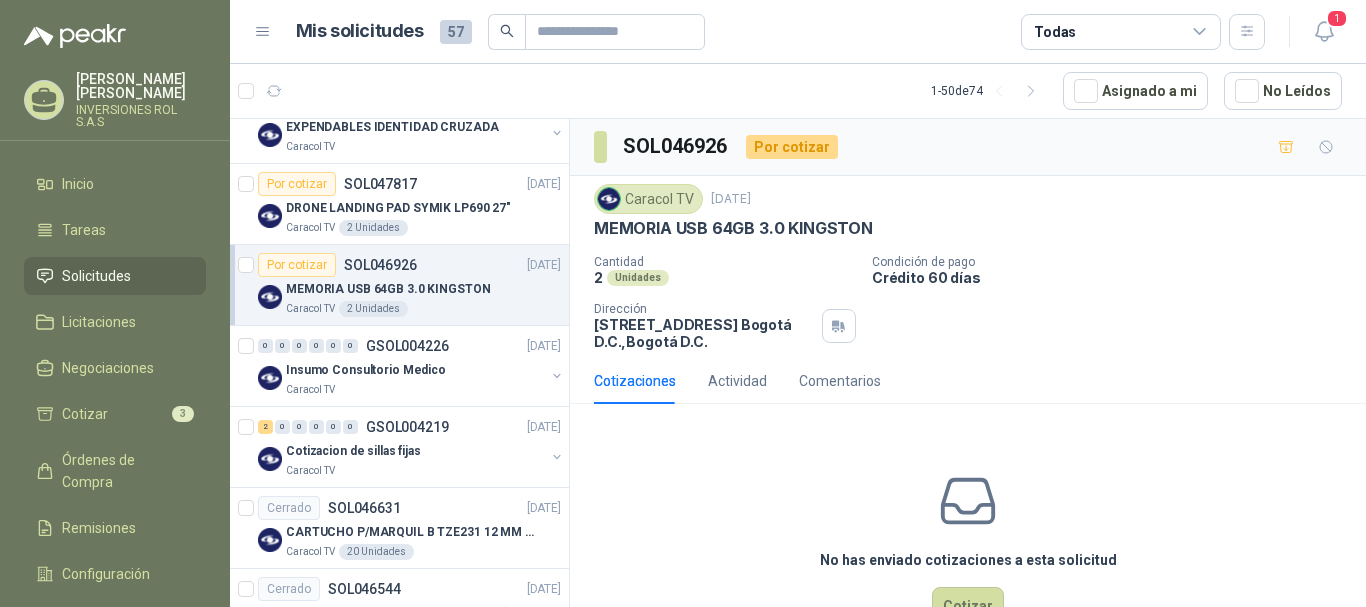 scroll, scrollTop: 62, scrollLeft: 0, axis: vertical 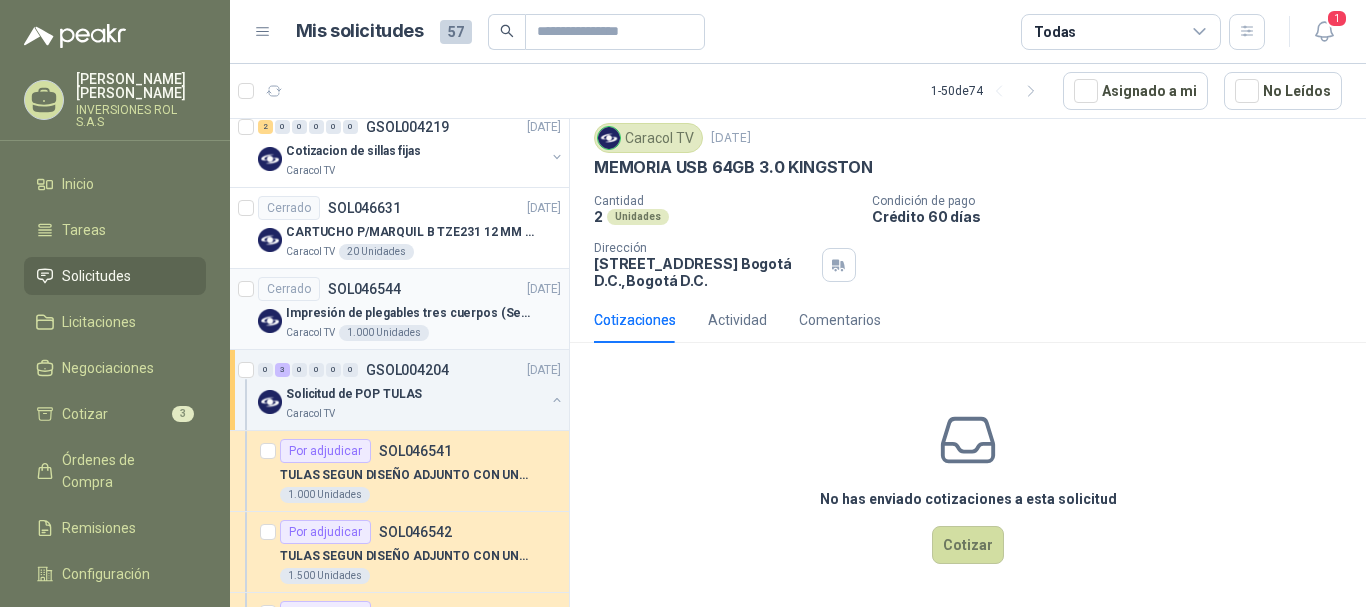 click on "Cerrado SOL046544 [DATE]   Impresión de plegables tres cuerpos (Seguridad y salud en el trabajo)  Caracol TV 1.000   Unidades" at bounding box center [399, 309] 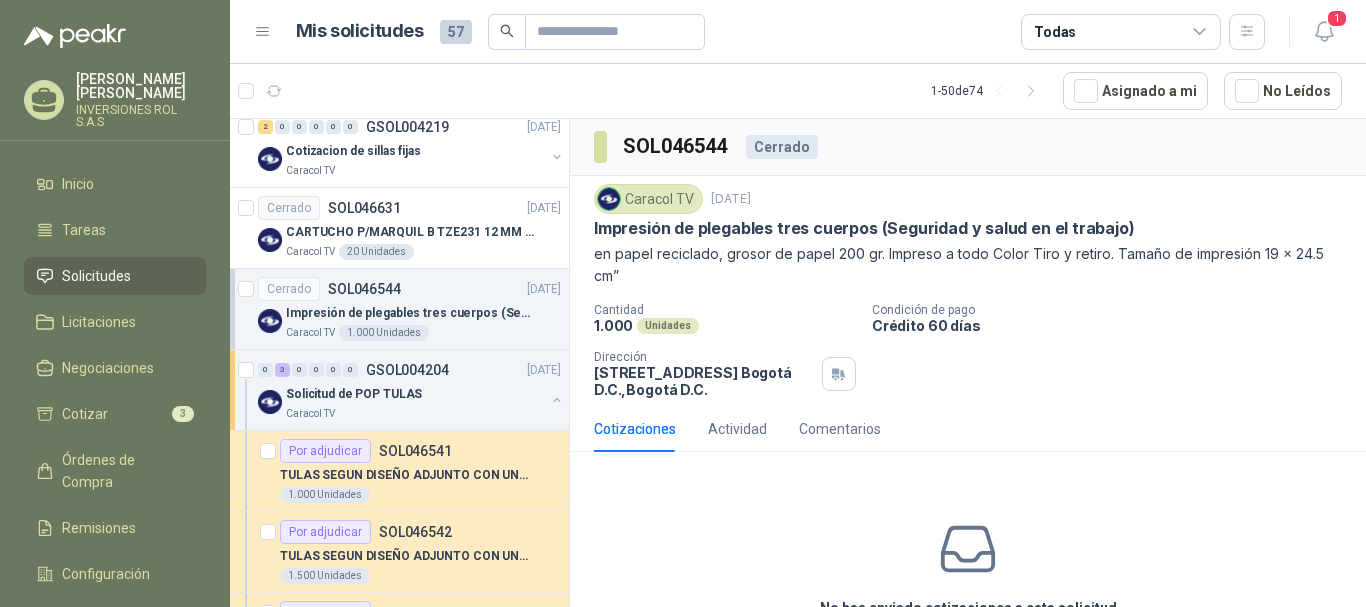 scroll, scrollTop: 700, scrollLeft: 0, axis: vertical 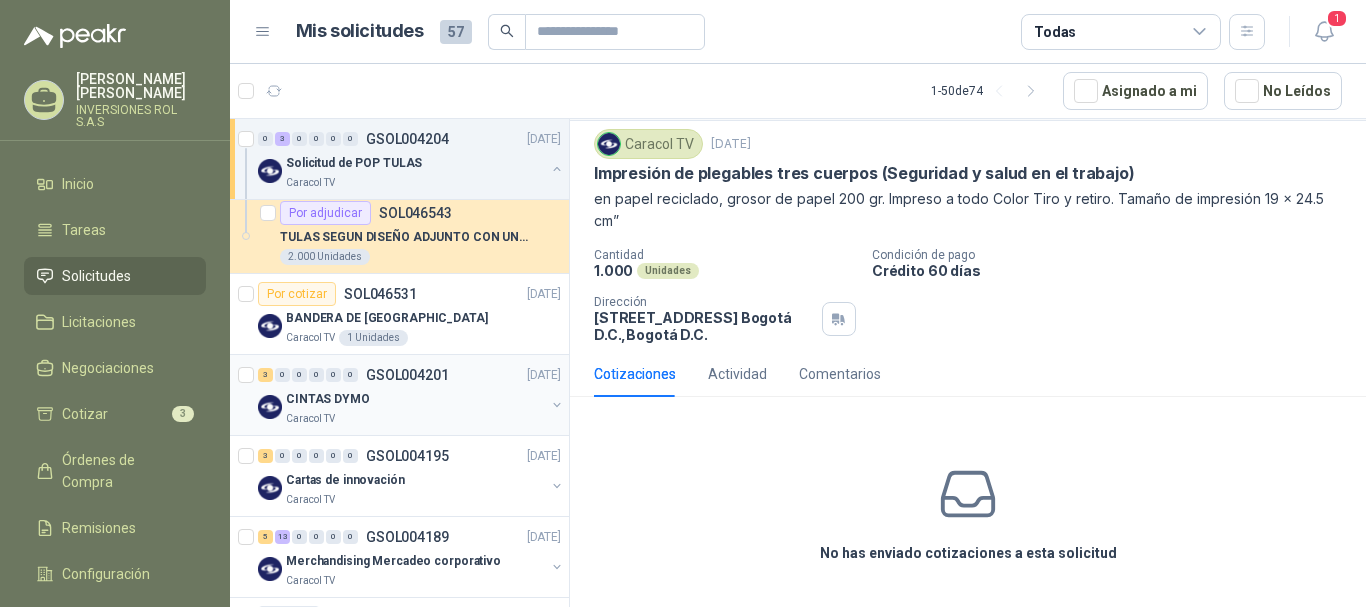 click on "Caracol TV" at bounding box center (415, 419) 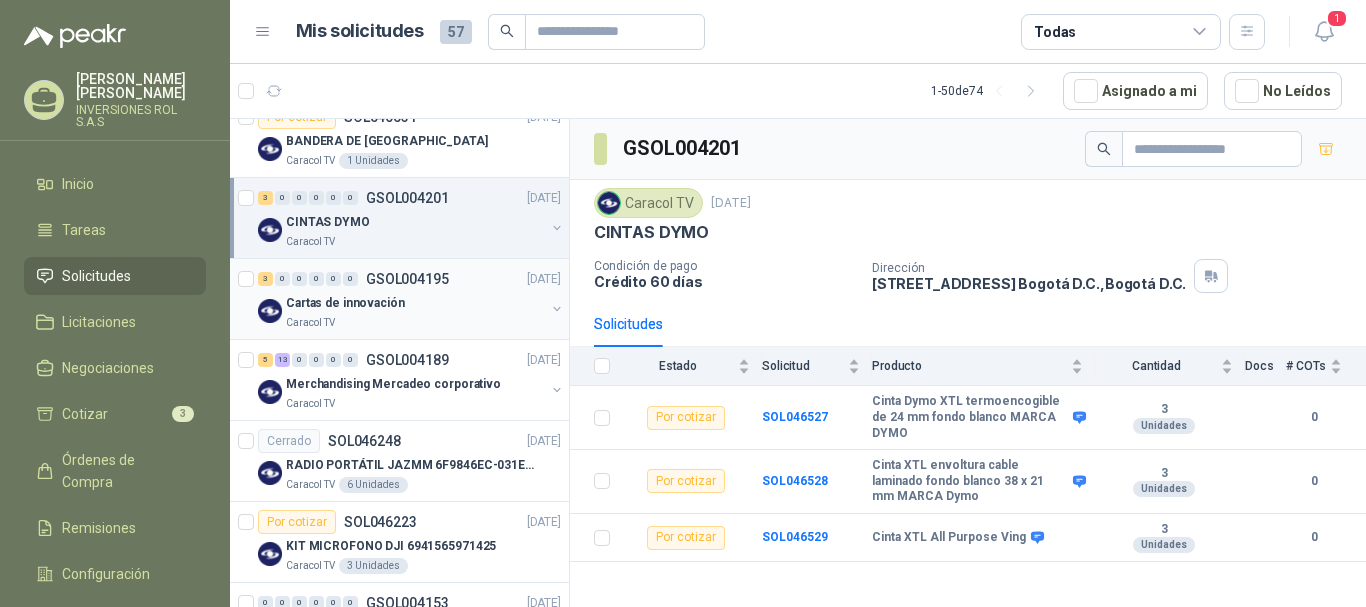 scroll, scrollTop: 1200, scrollLeft: 0, axis: vertical 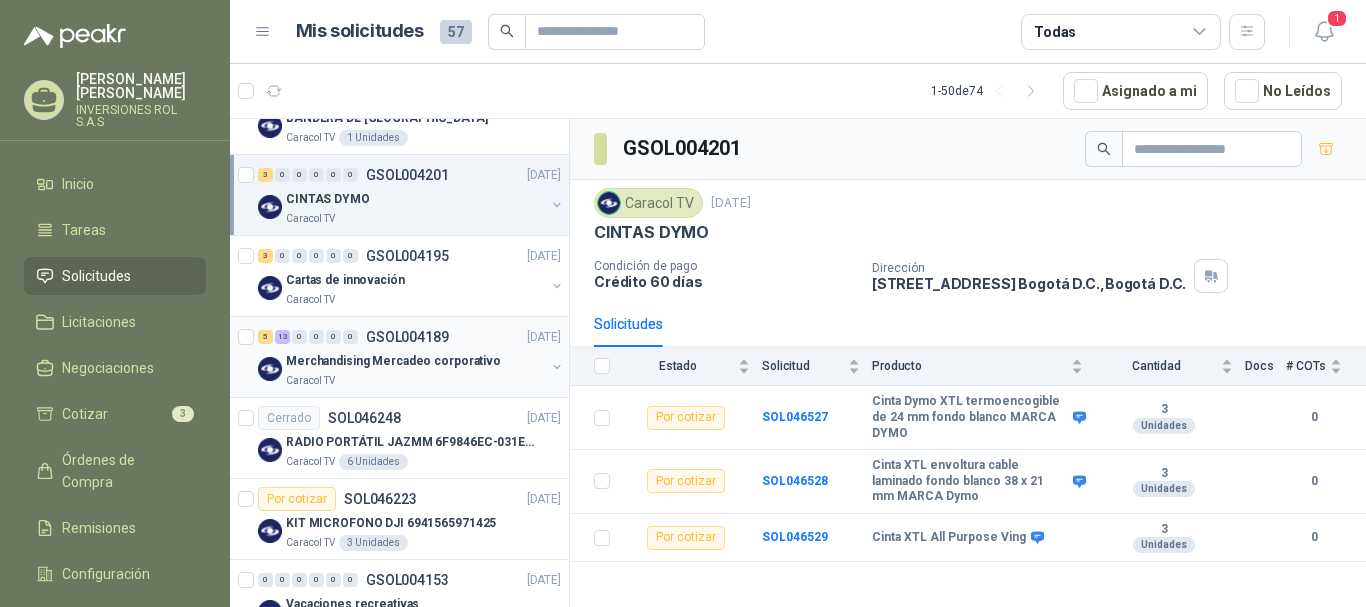 click on "Caracol TV" at bounding box center [415, 381] 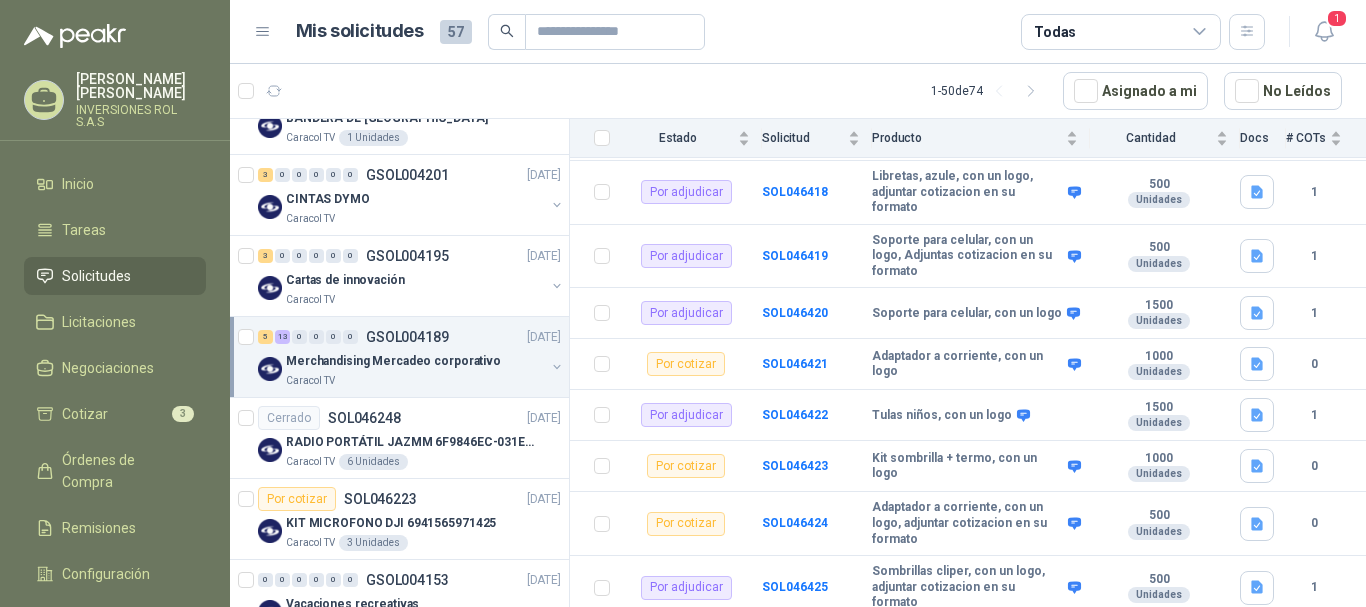 scroll, scrollTop: 365, scrollLeft: 0, axis: vertical 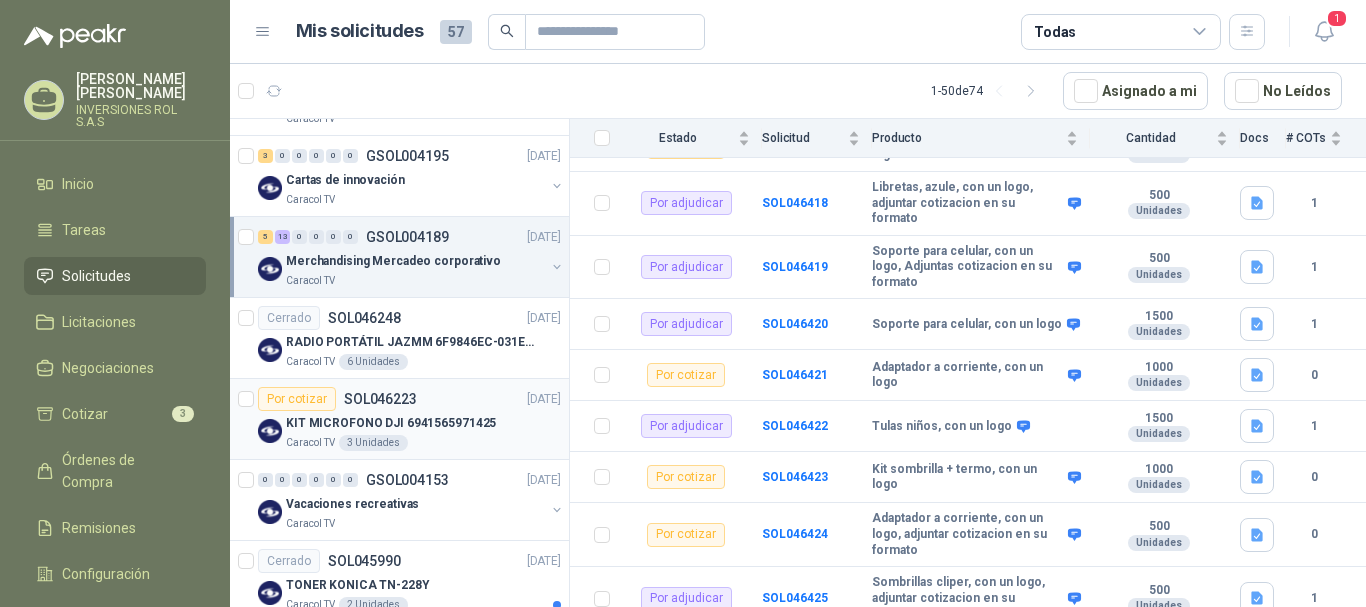 click on "Por cotizar SOL046223 [DATE]   KIT MICROFONO DJI 6941565971425 Caracol TV 3   Unidades" at bounding box center (399, 419) 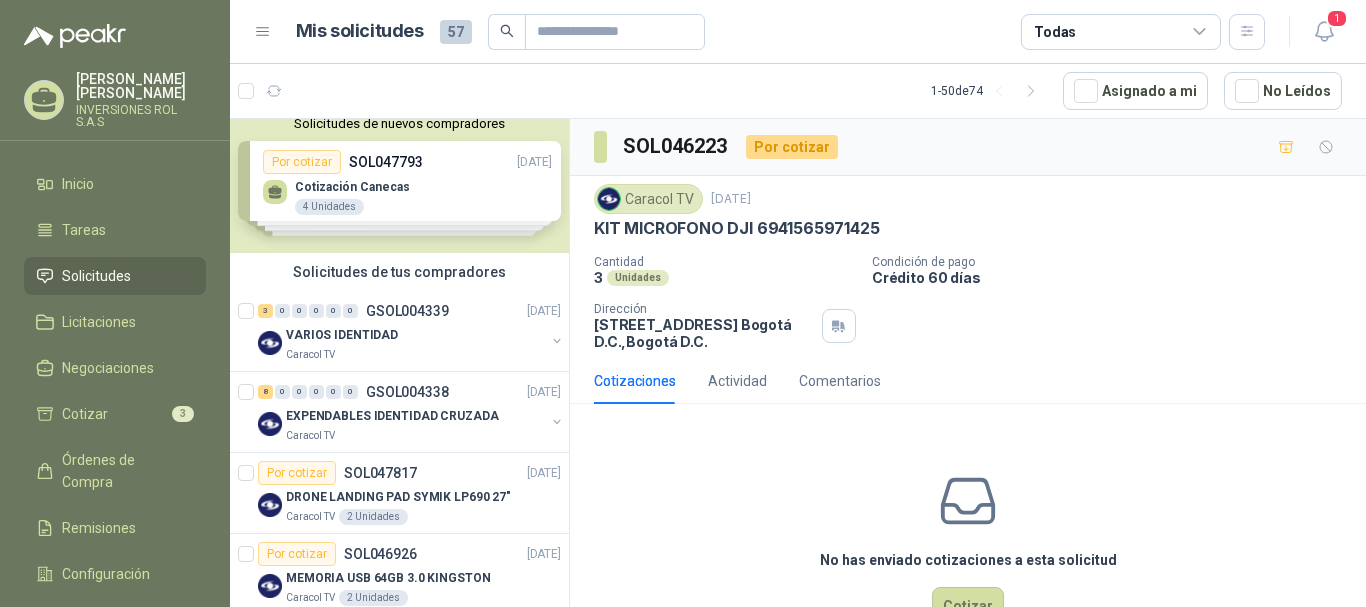 scroll, scrollTop: 0, scrollLeft: 0, axis: both 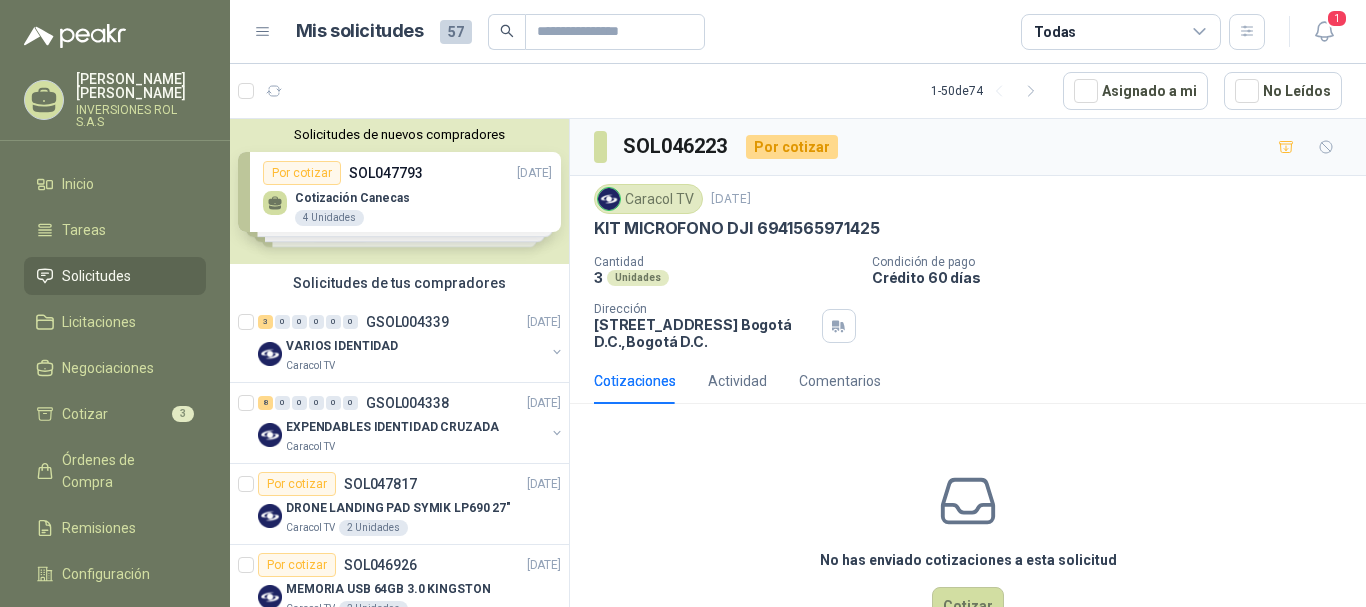 click on "Solicitudes de nuevos compradores Por cotizar SOL047793 [DATE]   Cotización Canecas 4   Unidades Por cotizar SOL047735 [DATE]   Smart Tv 43" 1   Unidades Por cotizar SOL047685 [DATE]   VASO PLASTICO 7 ONZAS                       25000   Unidades Por cotizar SOL047667 [DATE]   TV SMARTV 42" 1   Unidades ¿Quieres recibir  cientos de solicitudes de compra  como estas todos los días? Agenda una reunión" at bounding box center (399, 191) 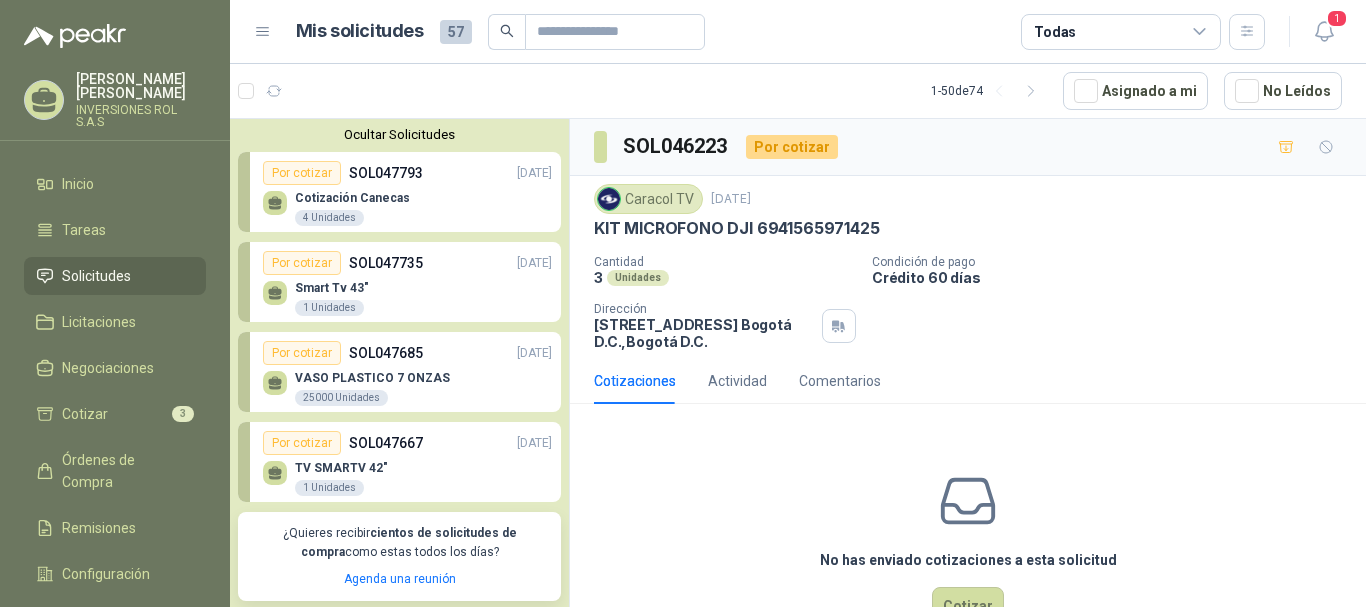 click on "VASO PLASTICO 7 ONZAS                       25000   Unidades" at bounding box center [407, 386] 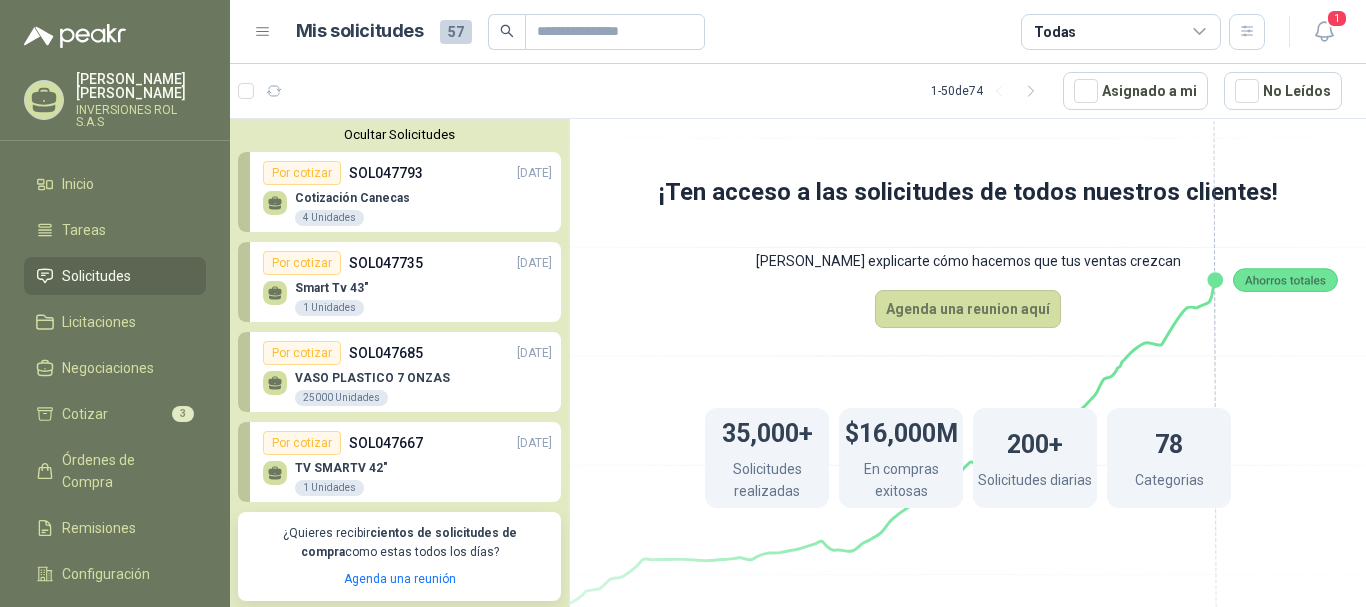 click on "VASO PLASTICO 7 ONZAS                       25000   Unidades" at bounding box center (407, 386) 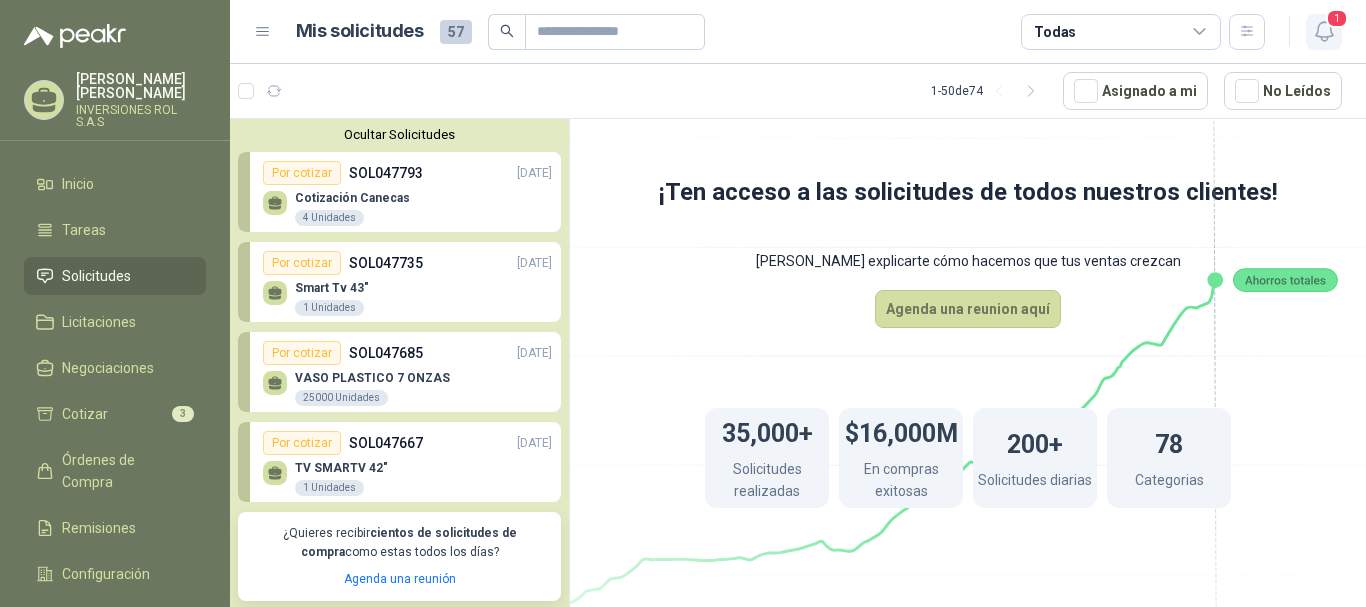 click on "1" at bounding box center [1337, 18] 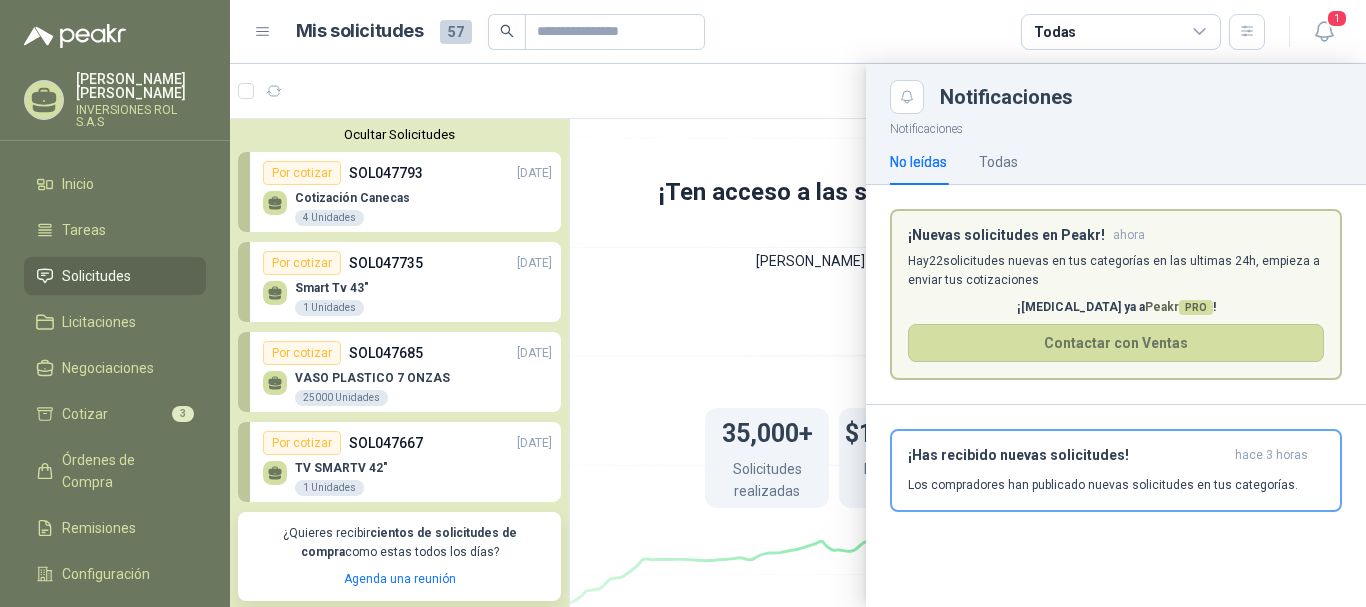 click on "Hay  22  solicitudes nuevas en tus categorías en las ultimas 24h, empieza a enviar tus cotizaciones" at bounding box center (1116, 271) 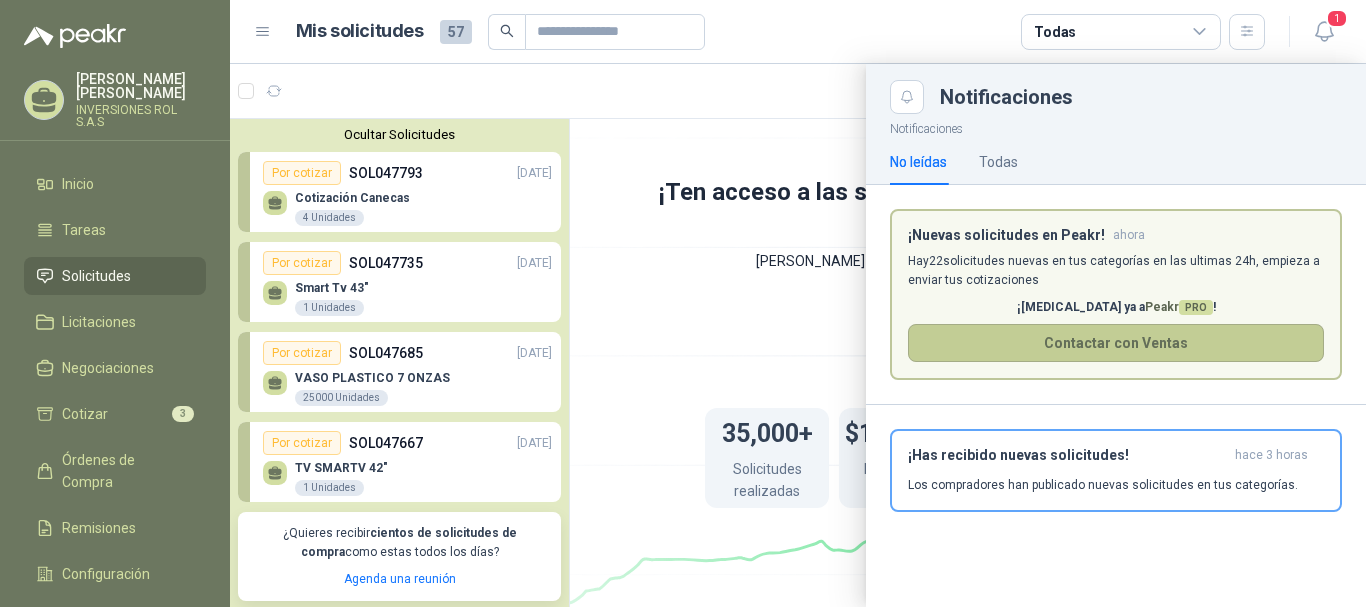 click on "Contactar con Ventas" at bounding box center (1116, 343) 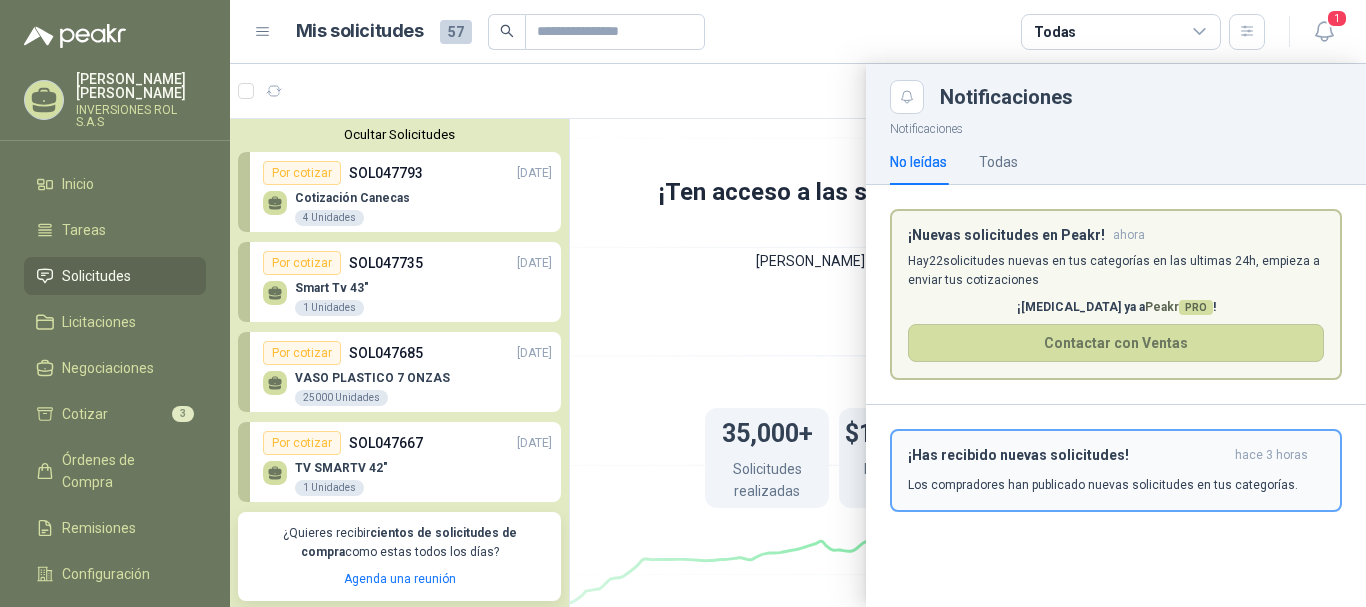 click on "¡Has recibido nuevas solicitudes!" at bounding box center (1067, 455) 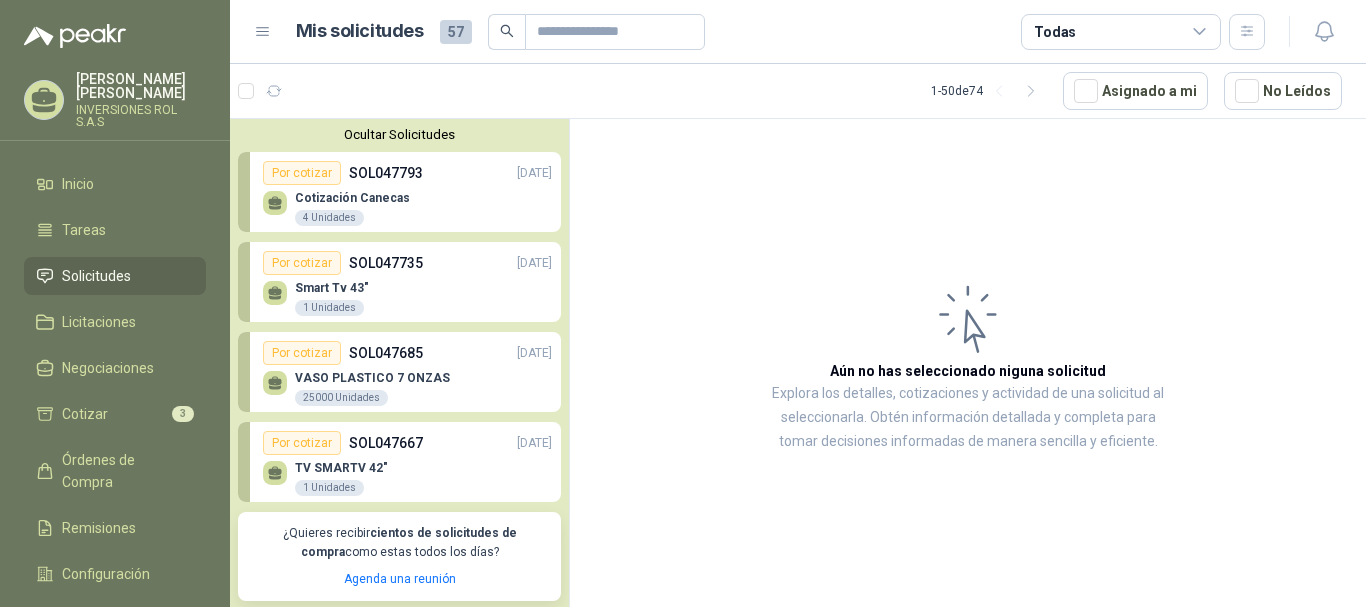 click on "Cotización Canecas 4   Unidades" at bounding box center (407, 206) 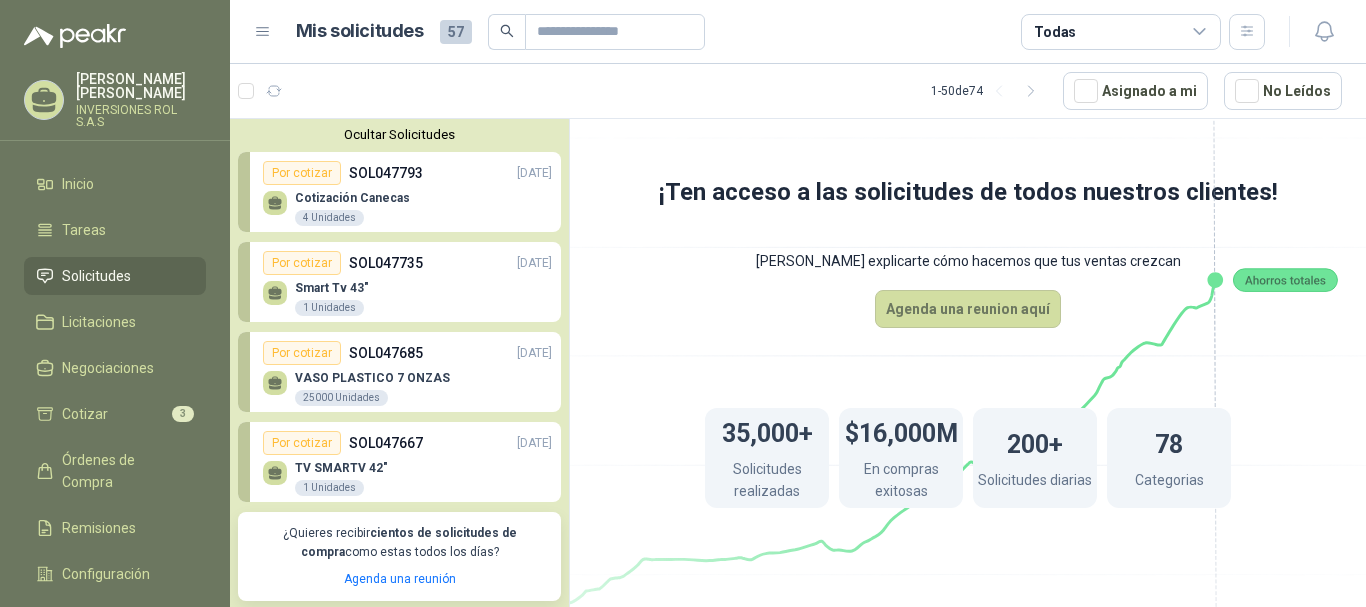 click on "Smart Tv 43" 1   Unidades" at bounding box center [407, 296] 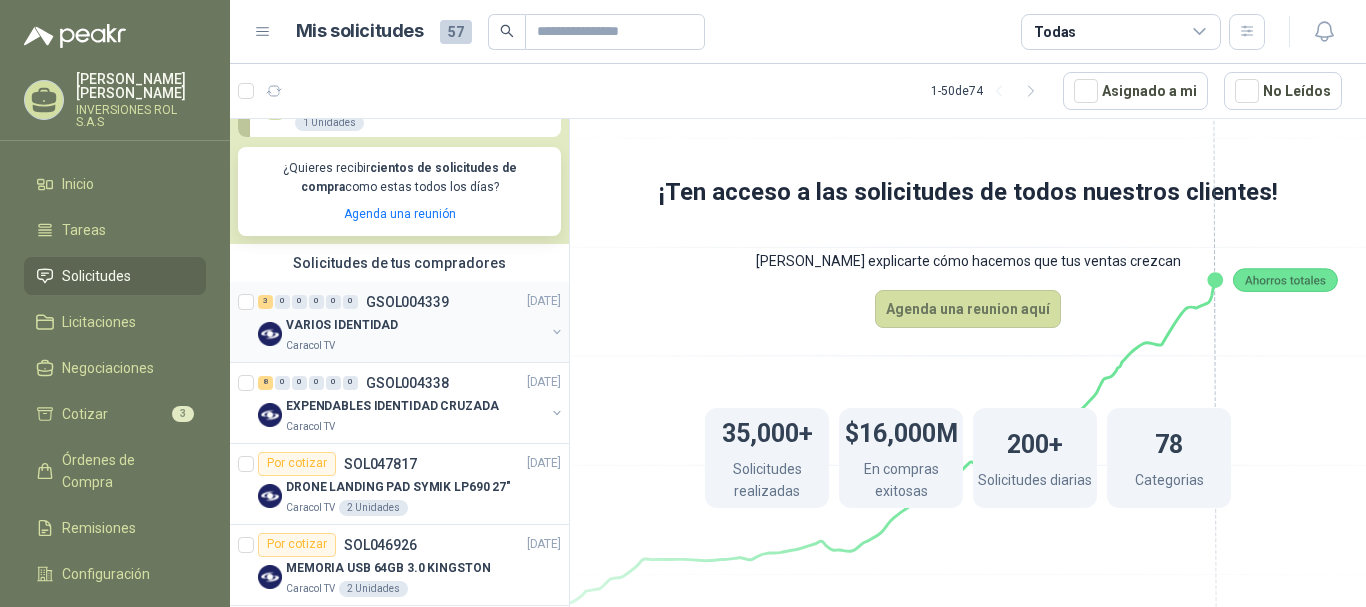 scroll, scrollTop: 400, scrollLeft: 0, axis: vertical 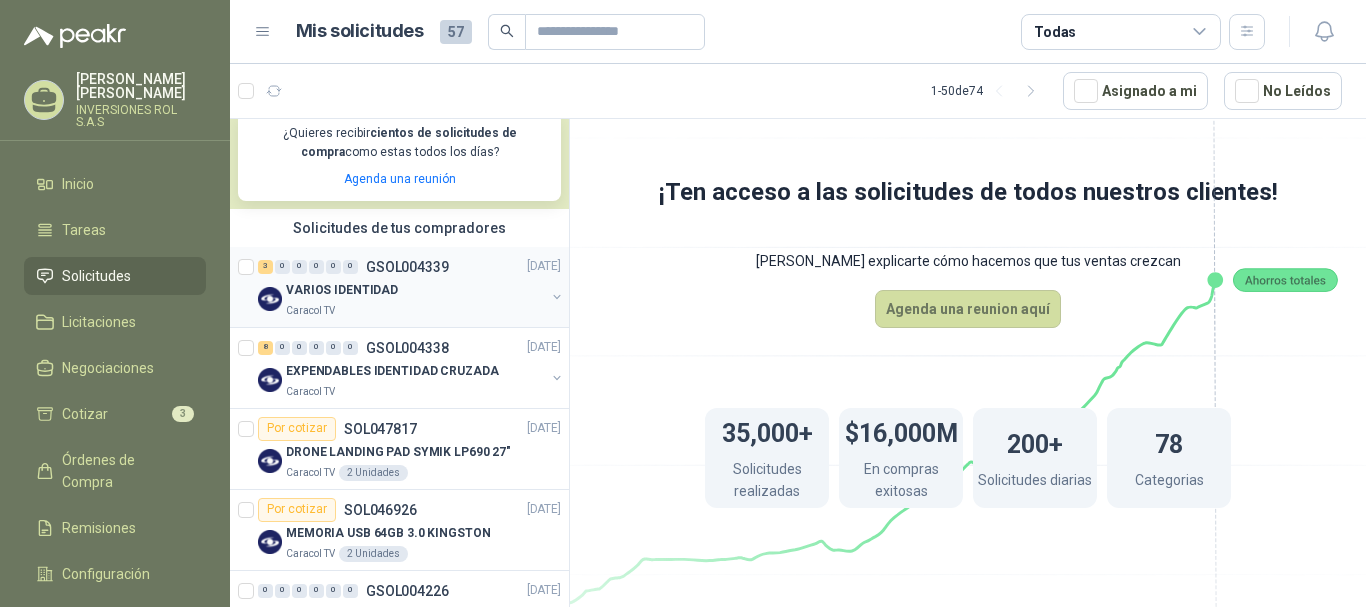 click on "Caracol TV" at bounding box center (415, 311) 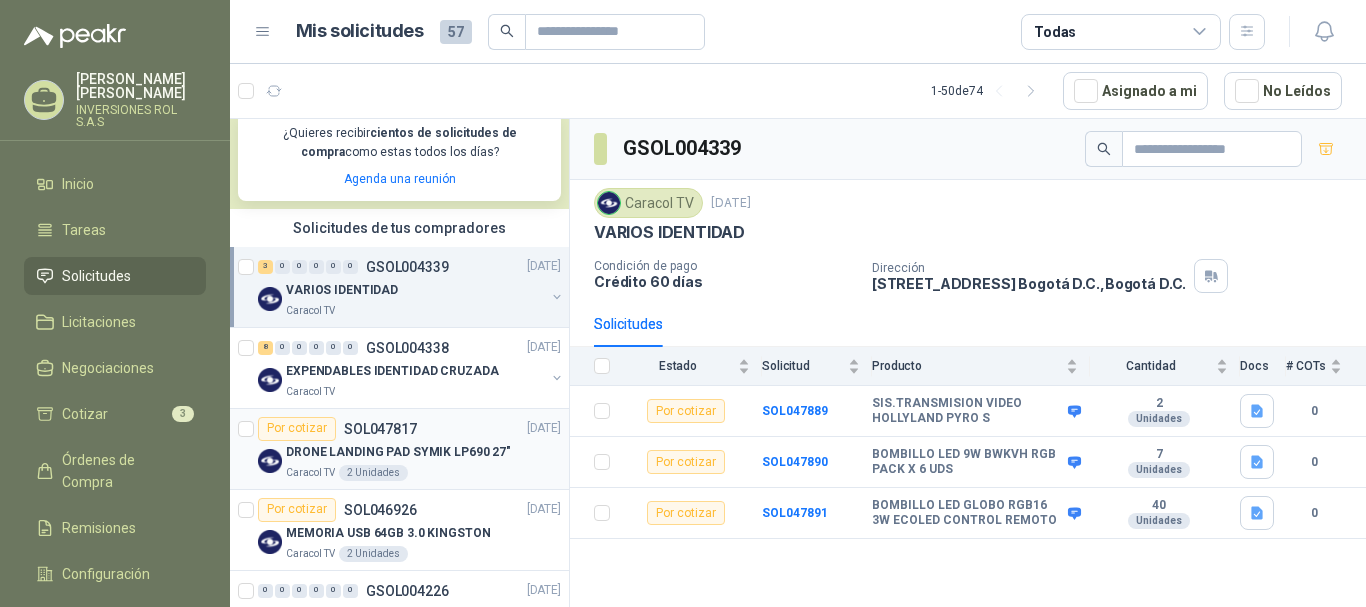 click on "Por cotizar SOL047817 [DATE]" at bounding box center [409, 429] 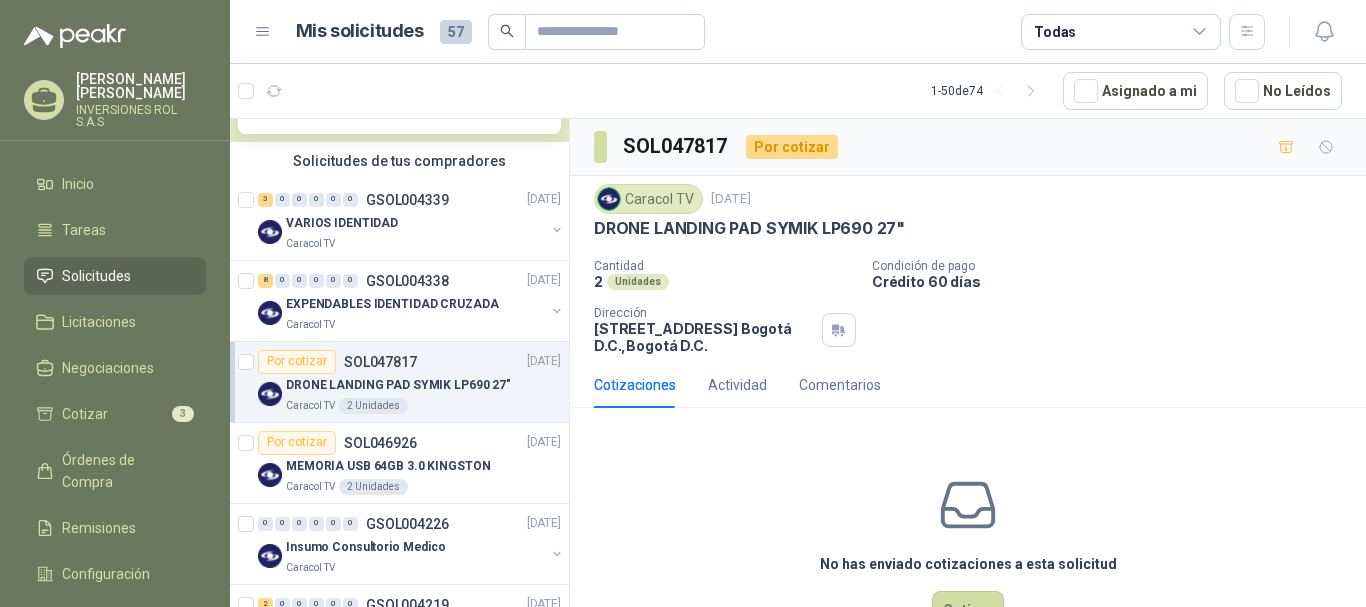 scroll, scrollTop: 500, scrollLeft: 0, axis: vertical 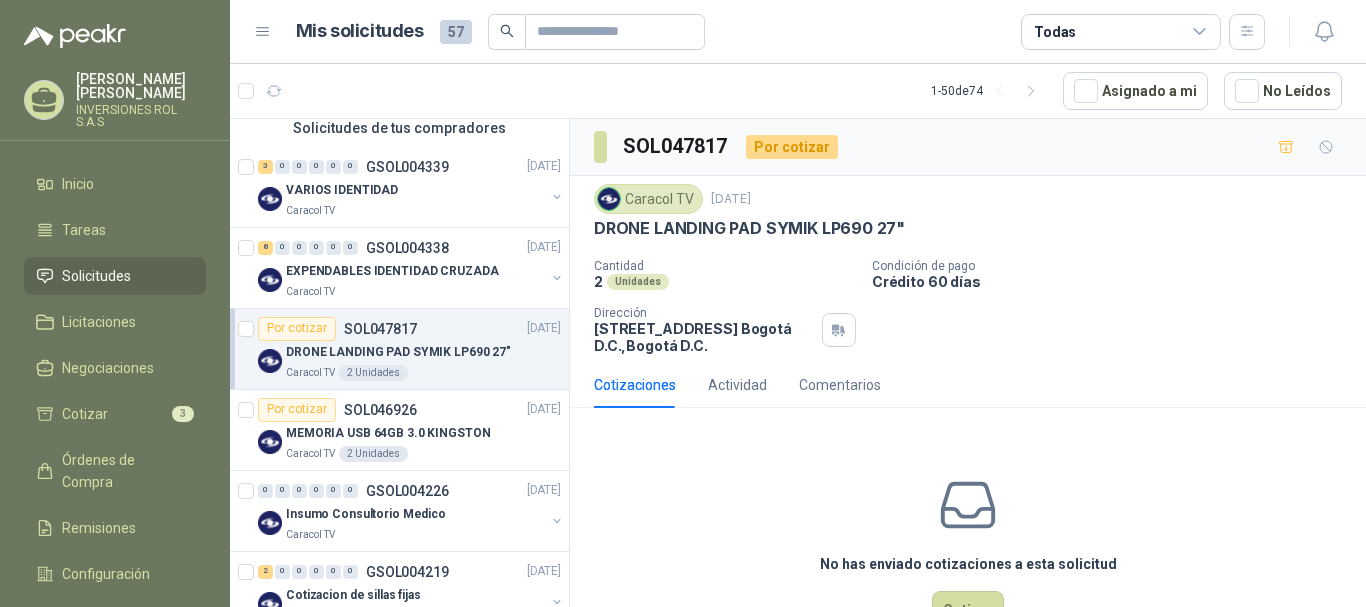 click on "Por cotizar SOL047817 [DATE]" at bounding box center [409, 329] 